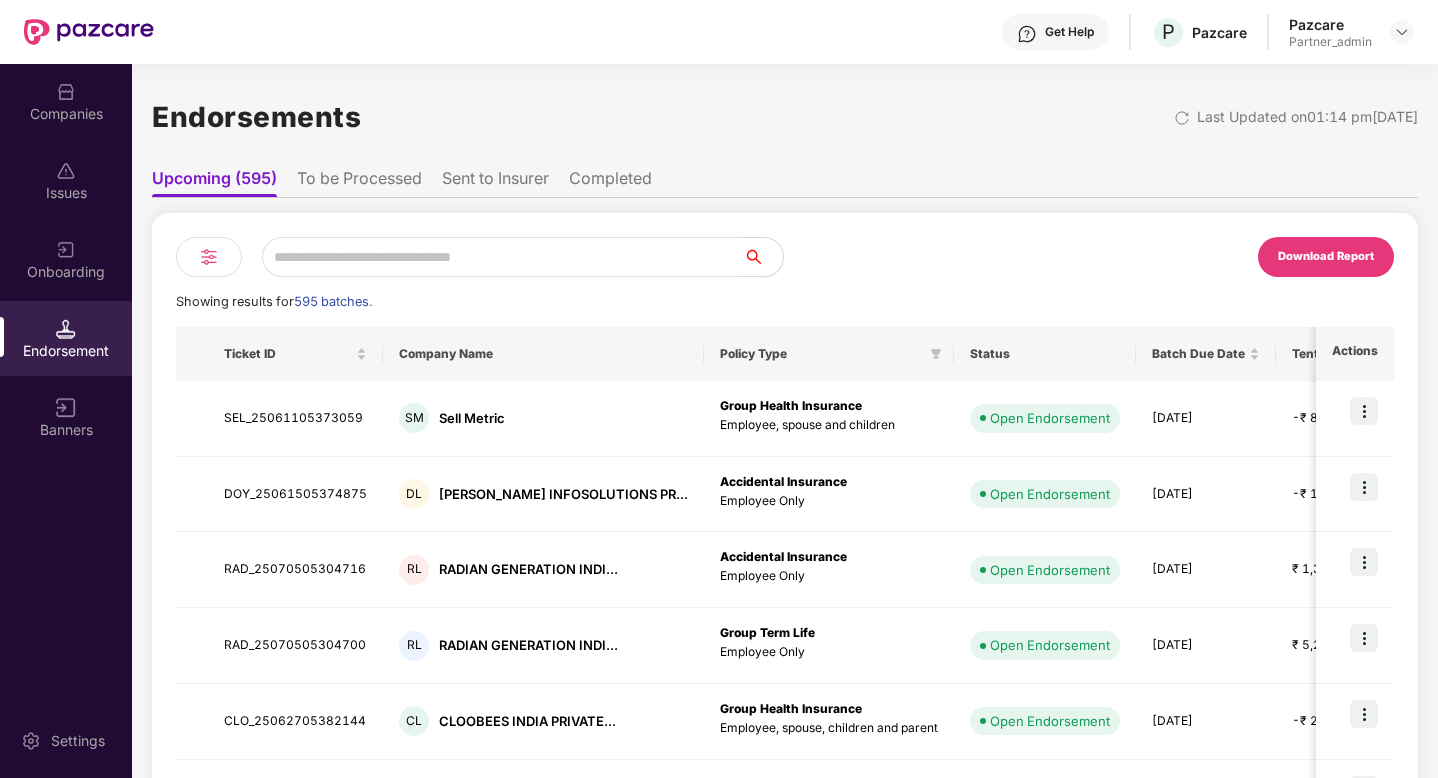 scroll, scrollTop: 0, scrollLeft: 0, axis: both 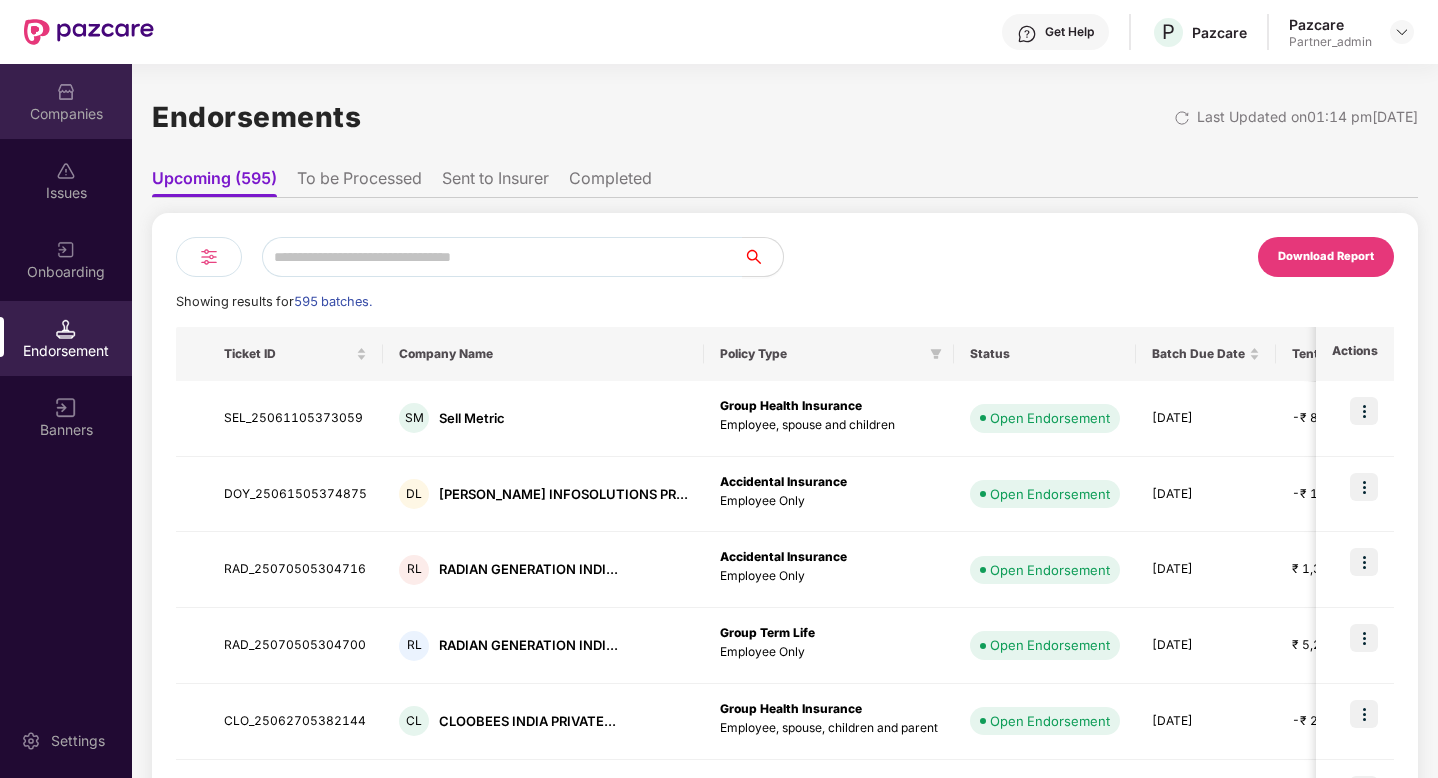 click on "Companies" at bounding box center (66, 101) 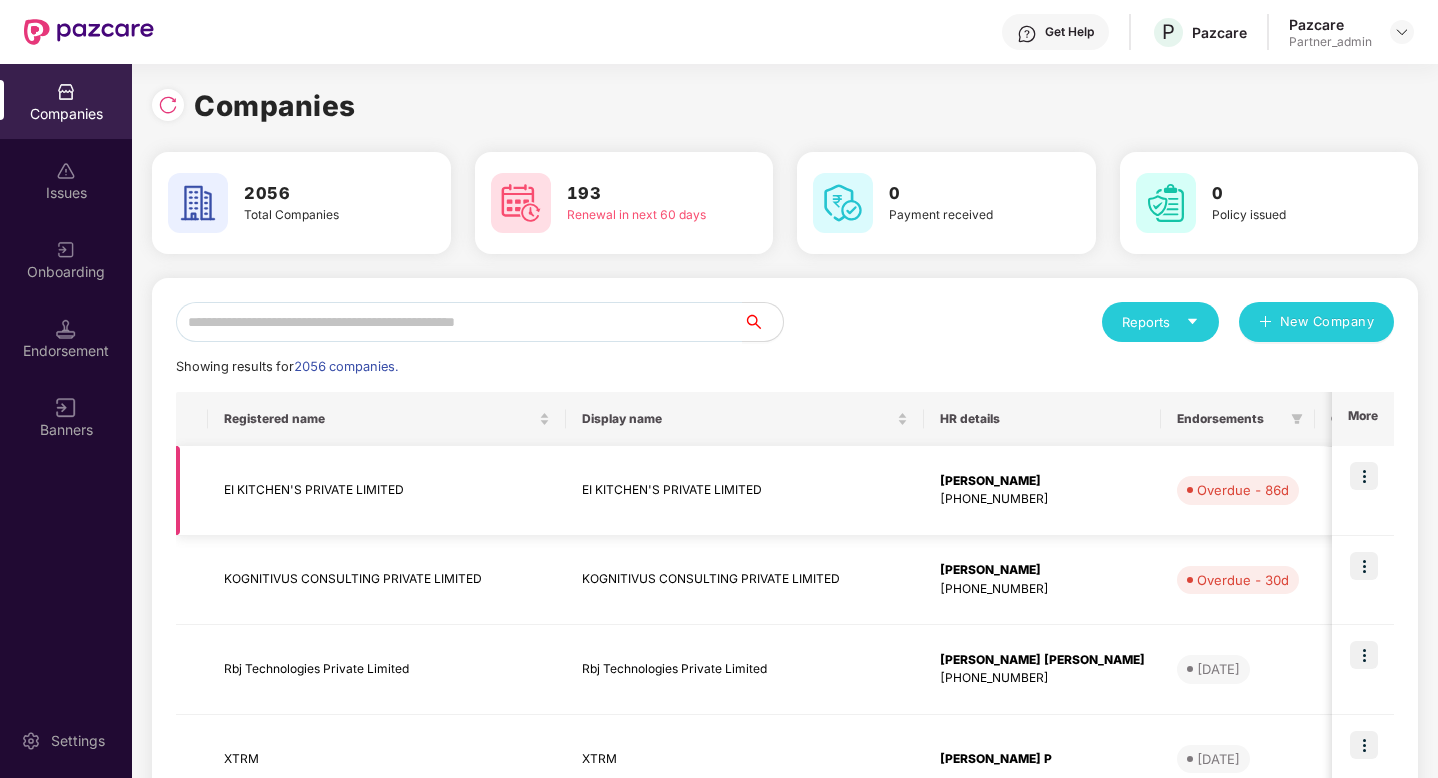 click at bounding box center [1364, 476] 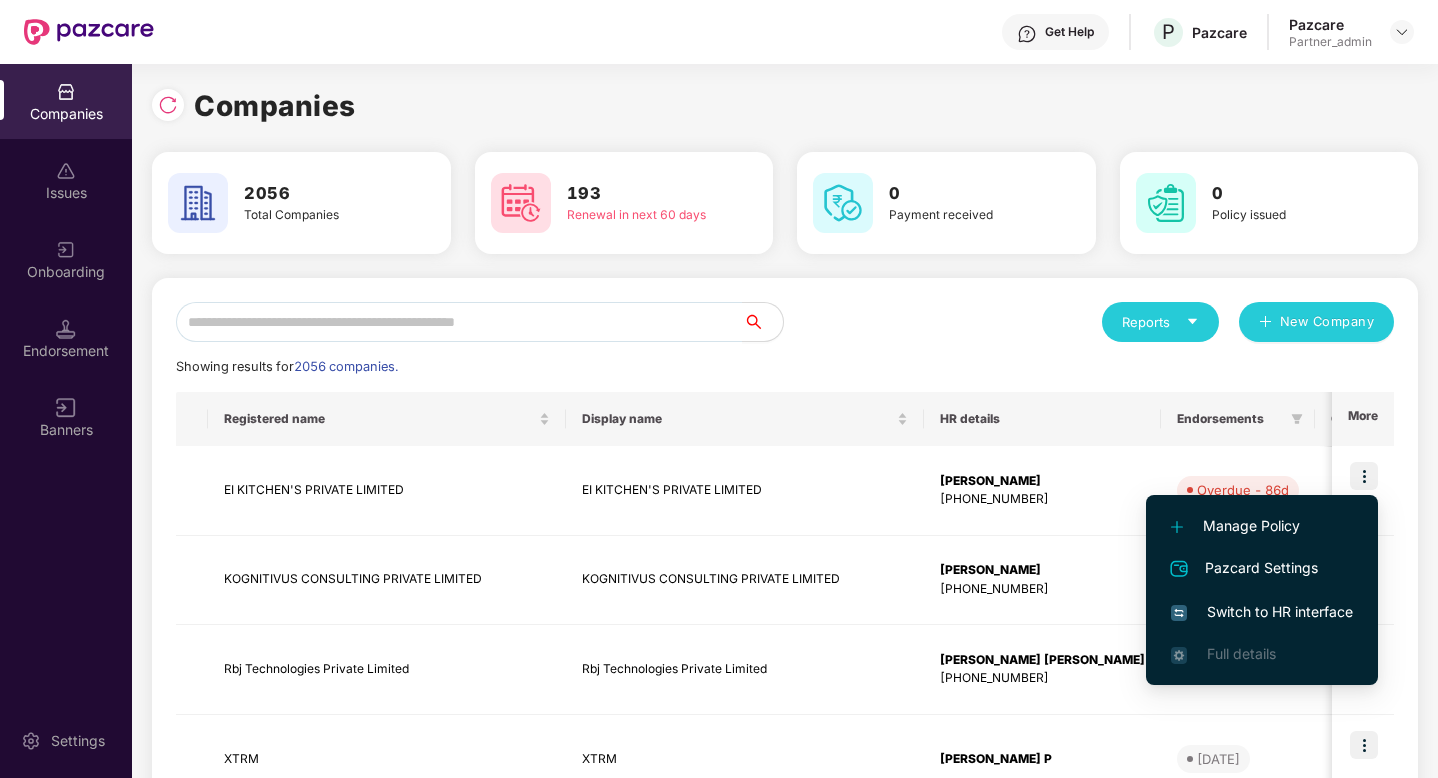 click on "Switch to HR interface" at bounding box center (1262, 612) 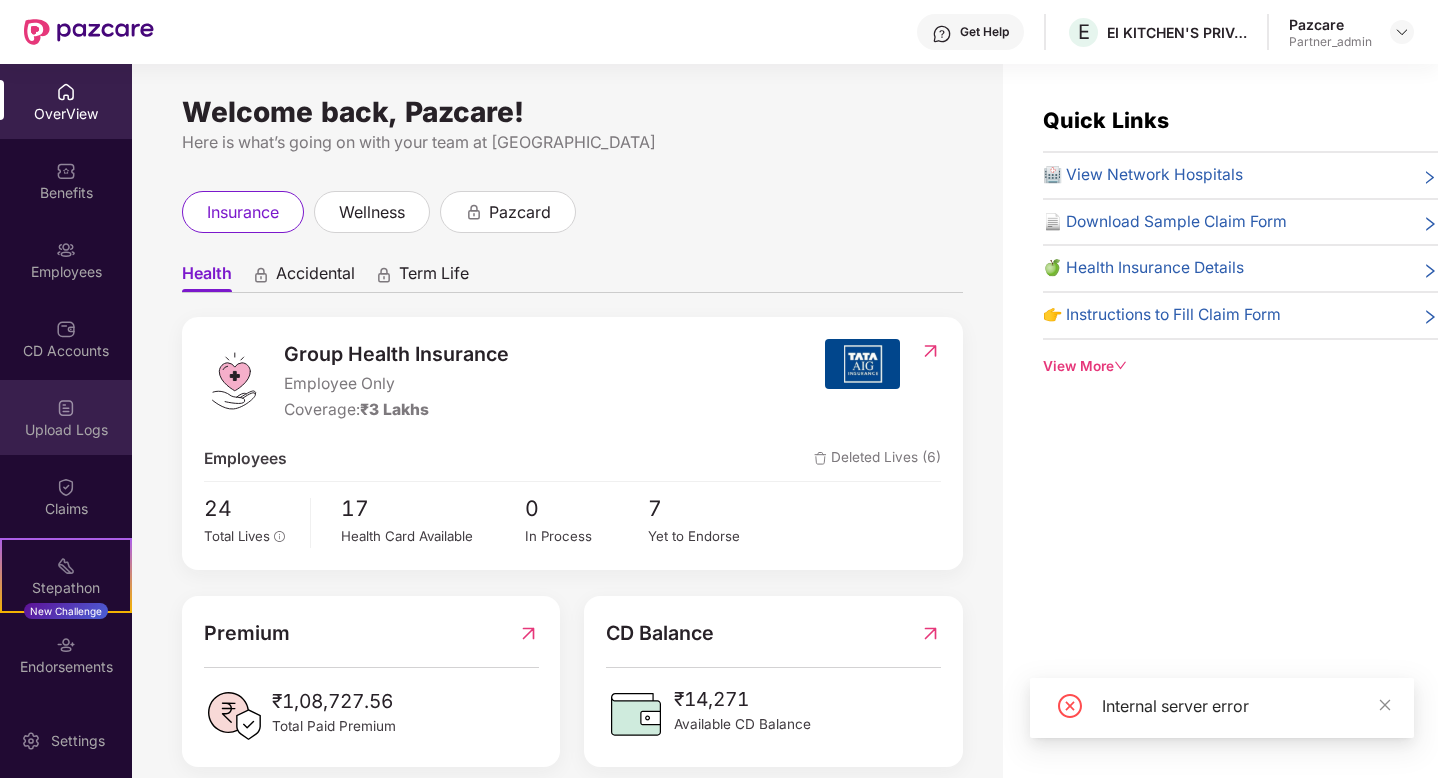 click on "Upload Logs" at bounding box center [66, 430] 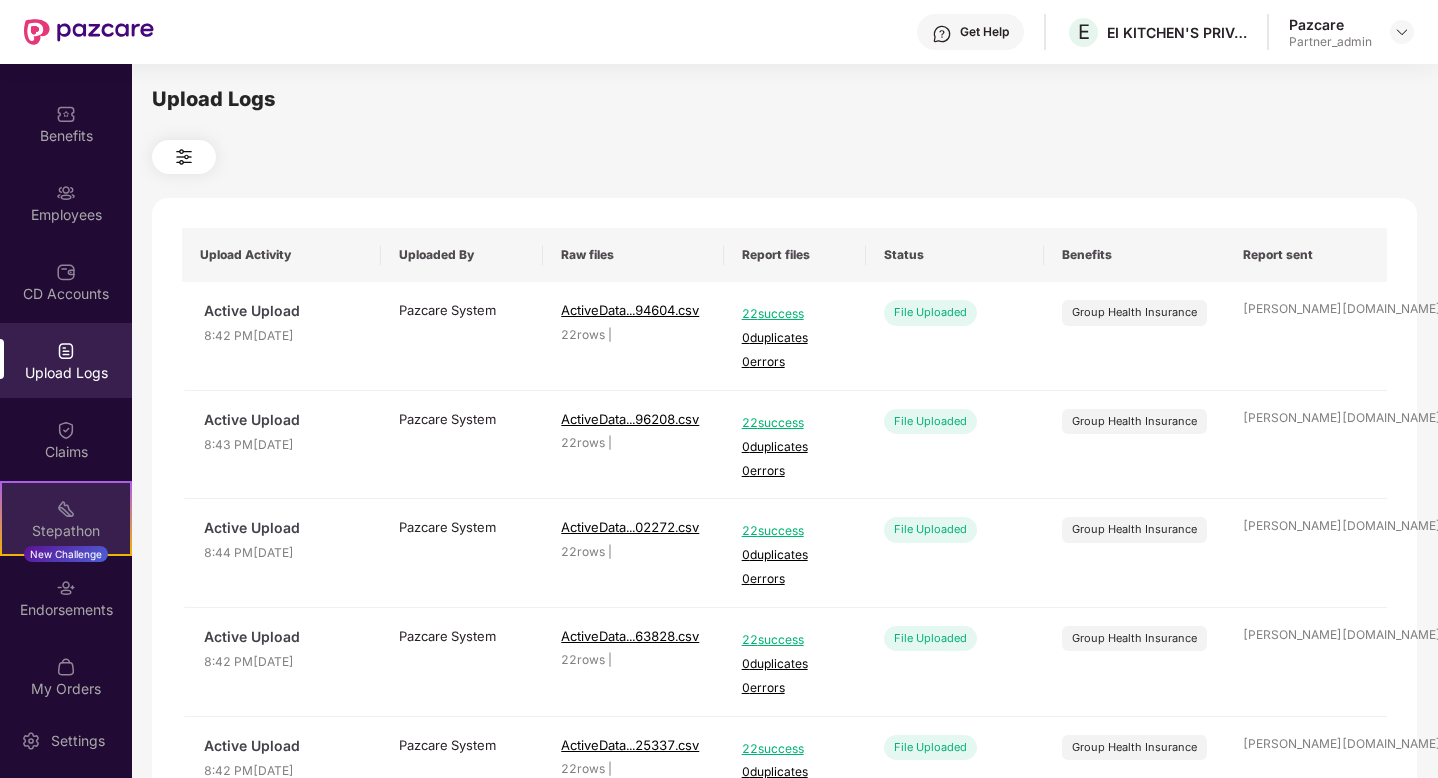 scroll, scrollTop: 72, scrollLeft: 0, axis: vertical 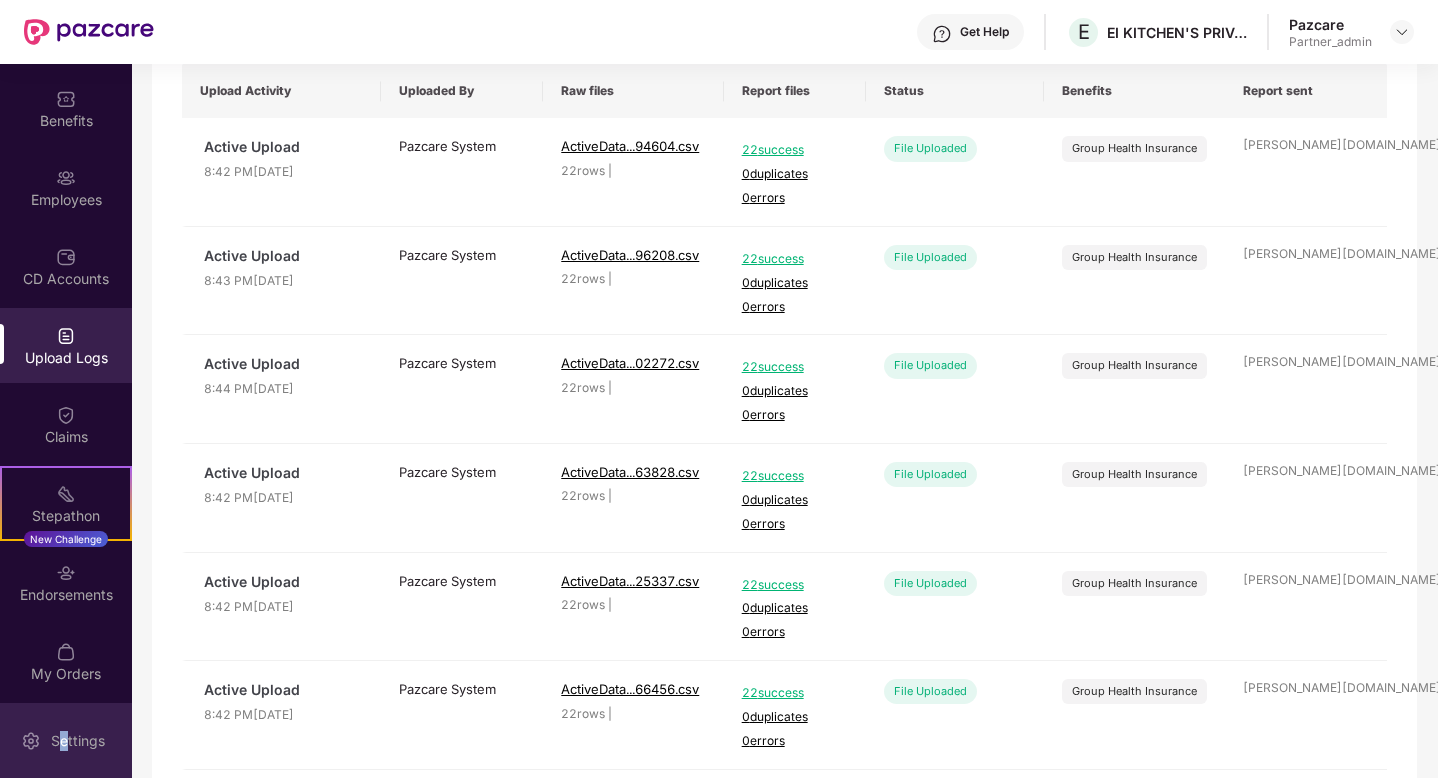 click on "Settings" at bounding box center (78, 741) 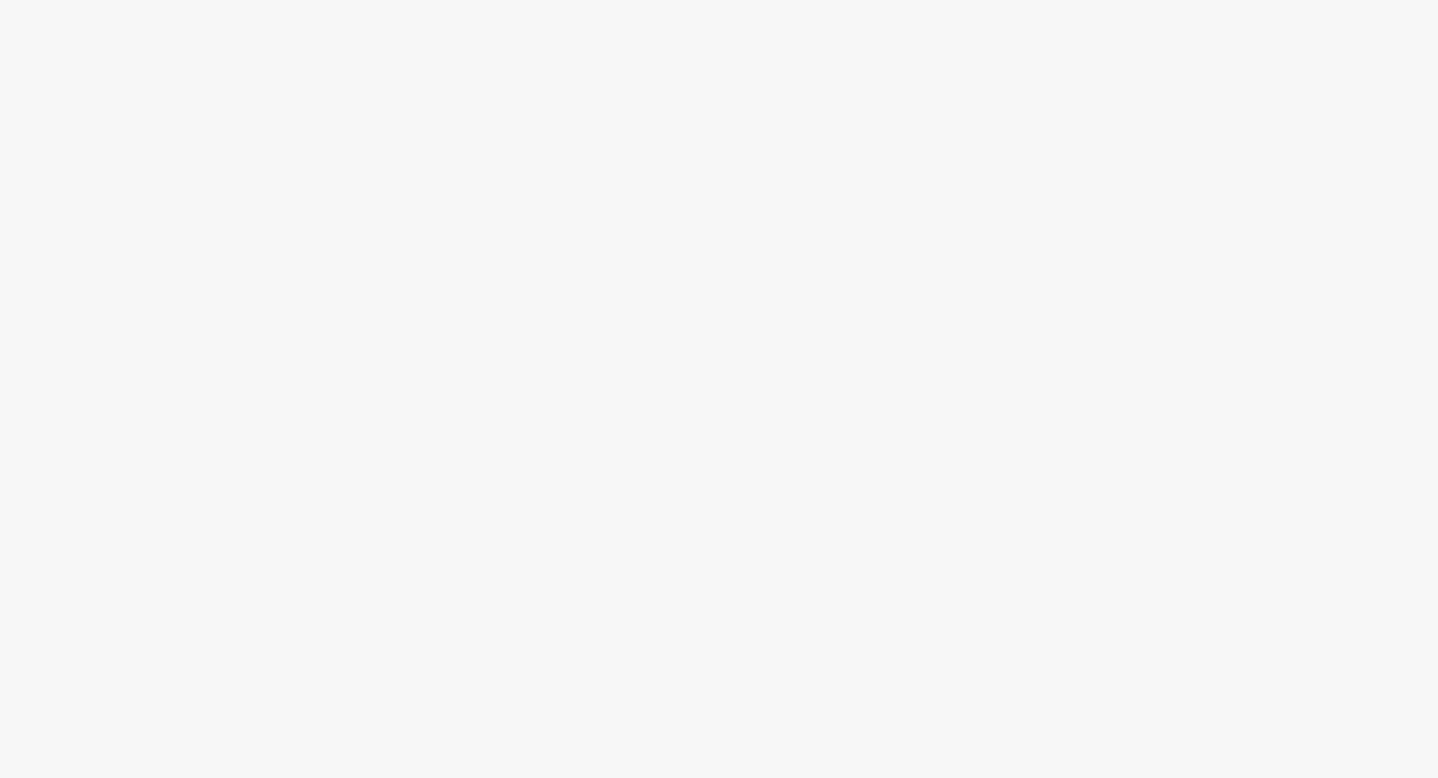 scroll, scrollTop: 0, scrollLeft: 0, axis: both 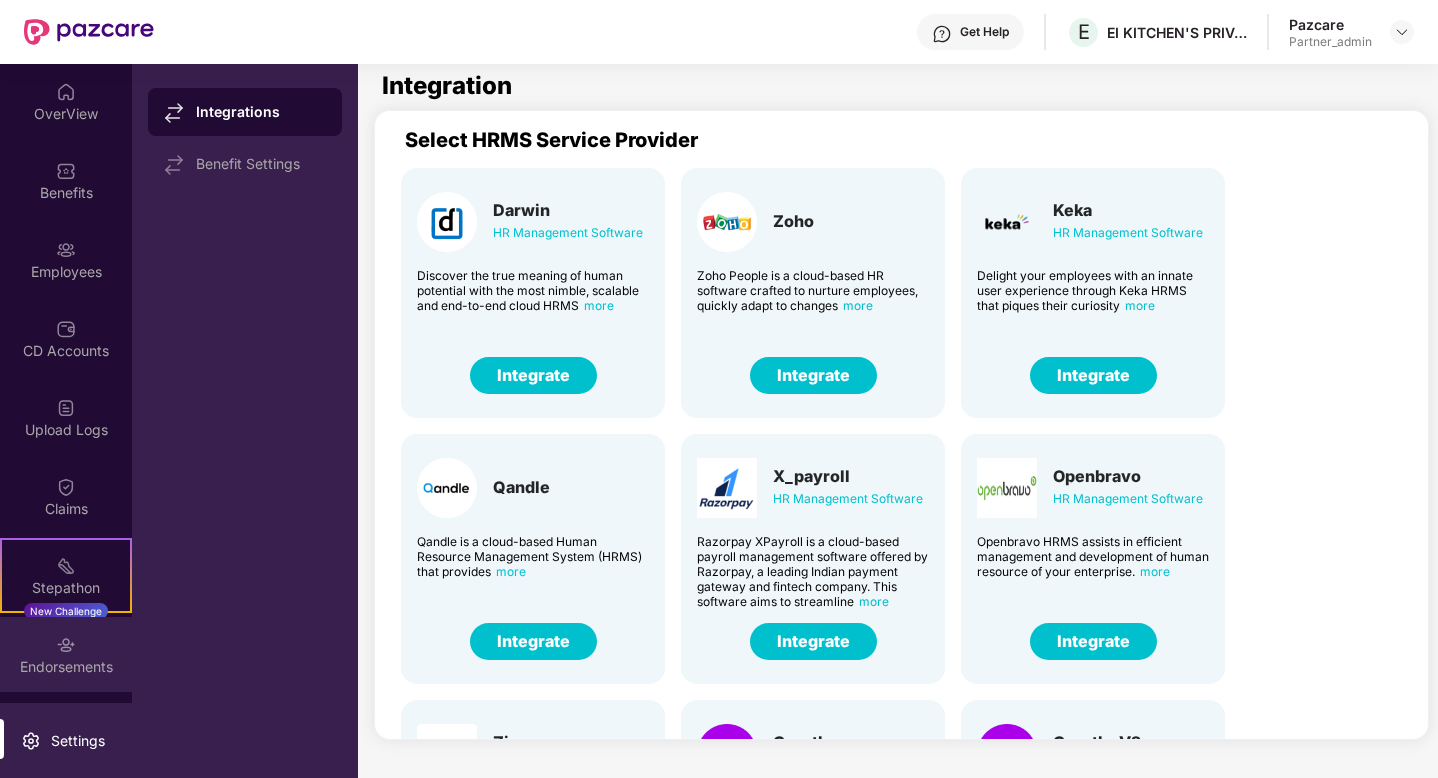 click at bounding box center [66, 645] 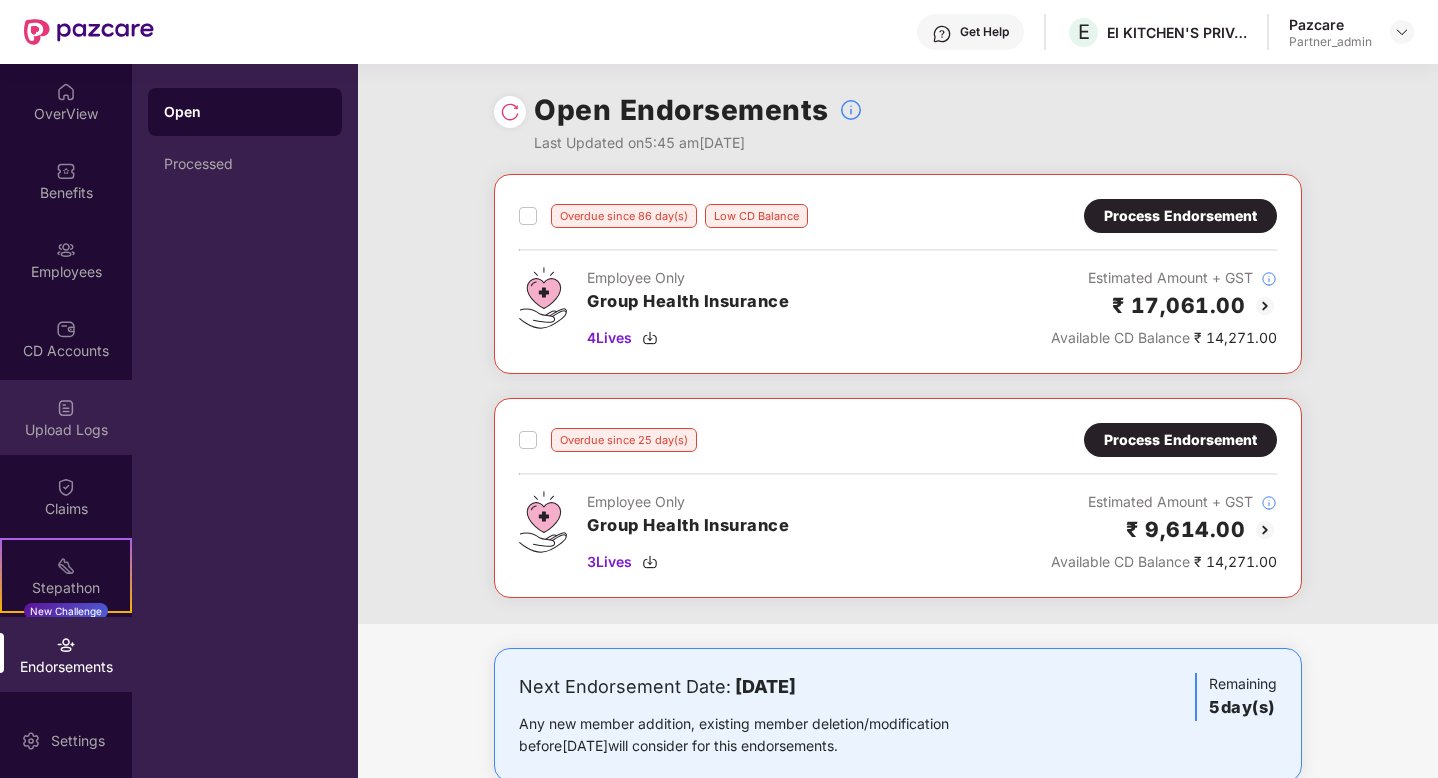 click on "Upload Logs" at bounding box center (66, 417) 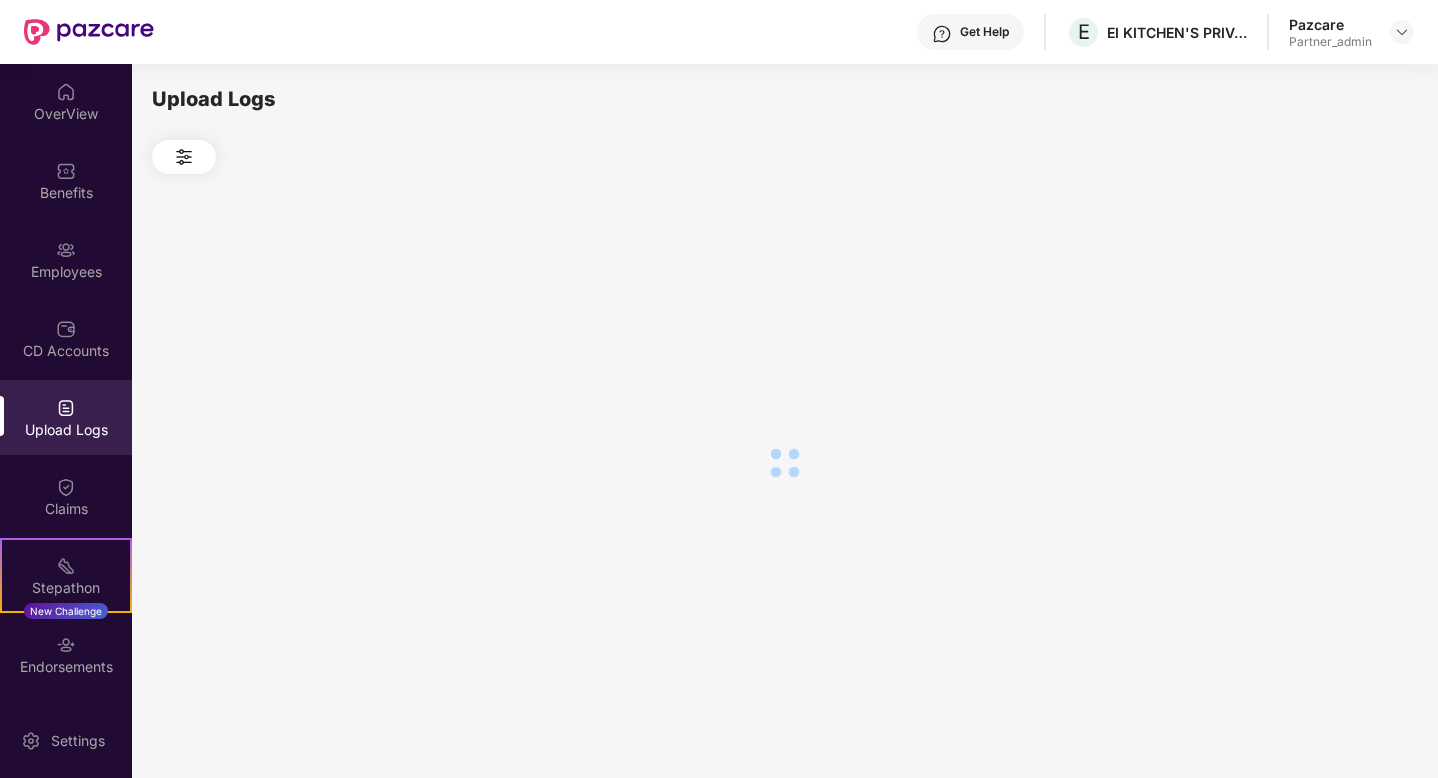click at bounding box center [184, 157] 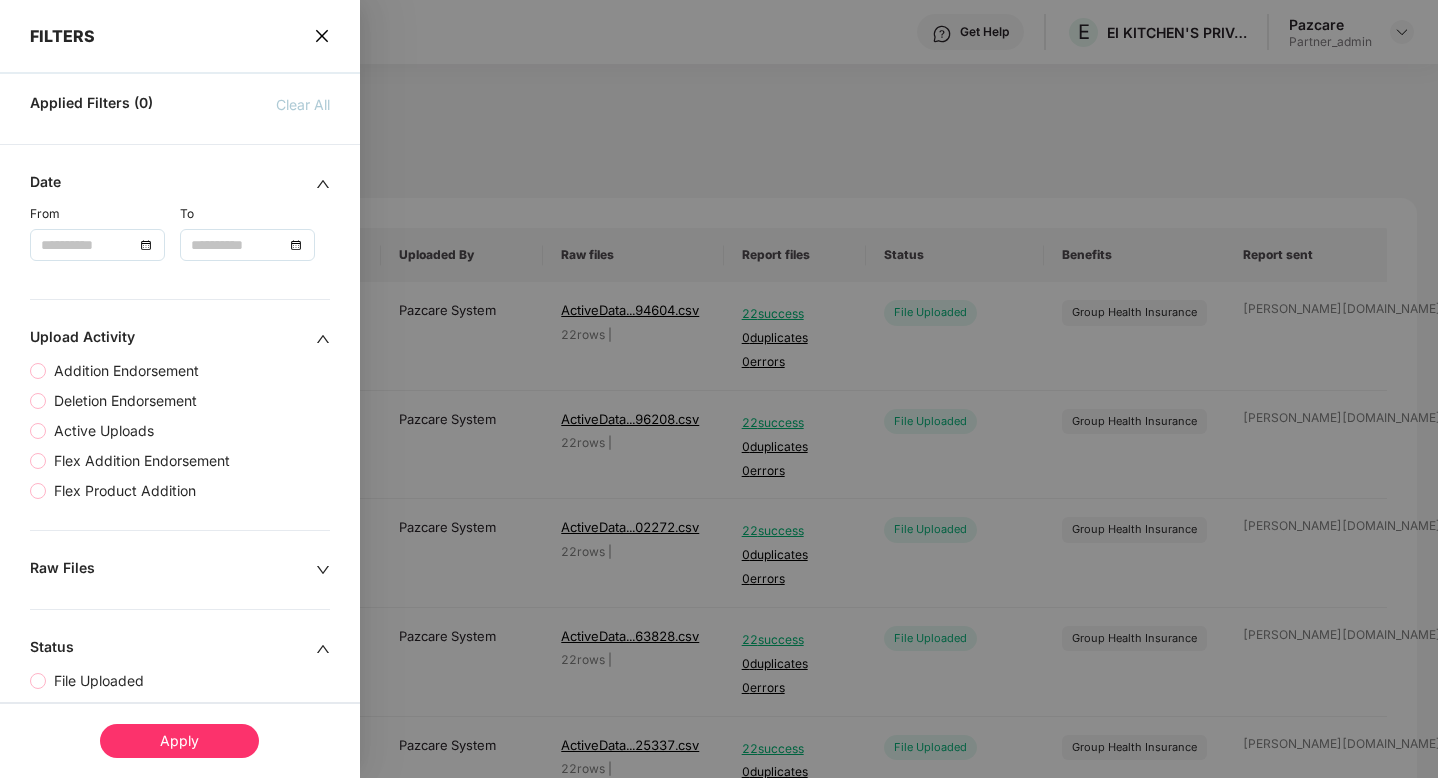 click 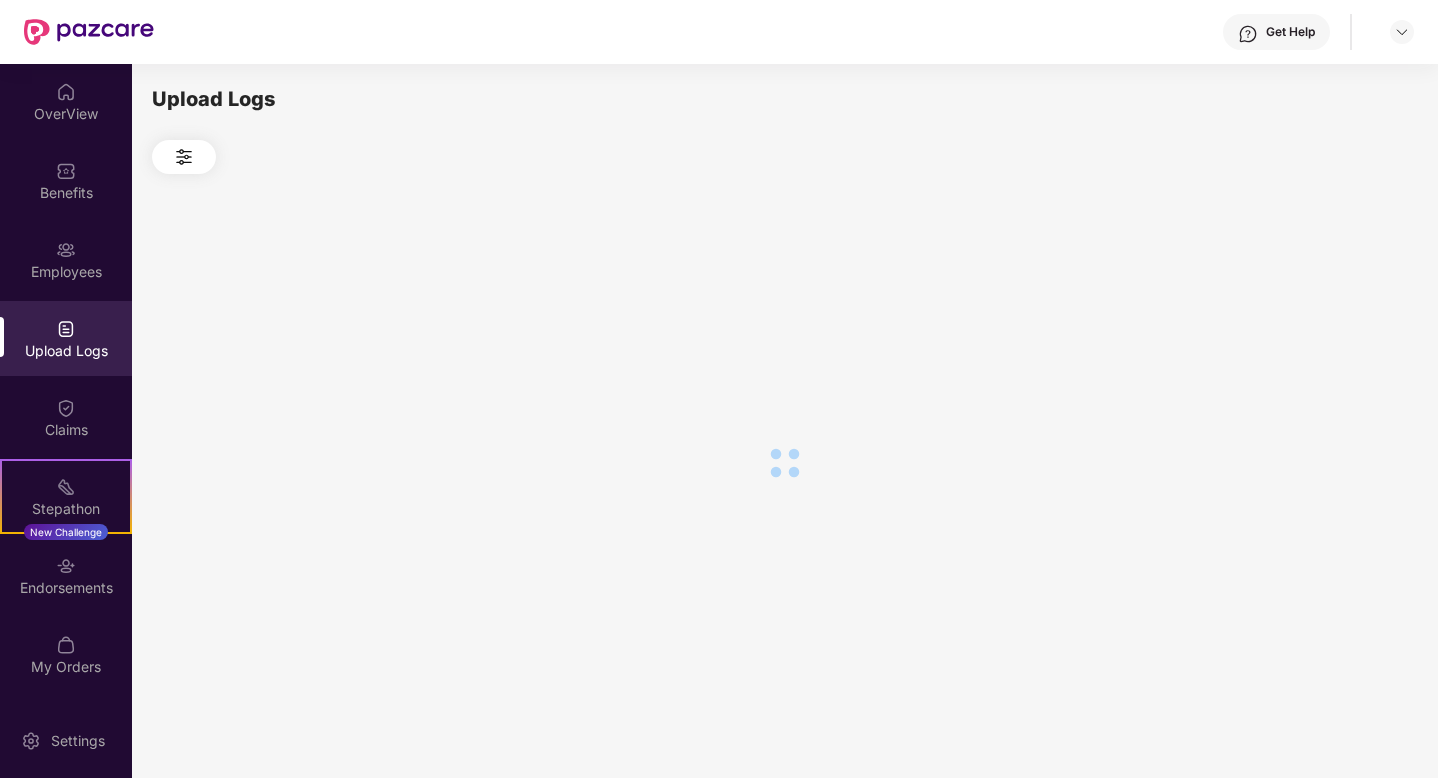 scroll, scrollTop: 0, scrollLeft: 0, axis: both 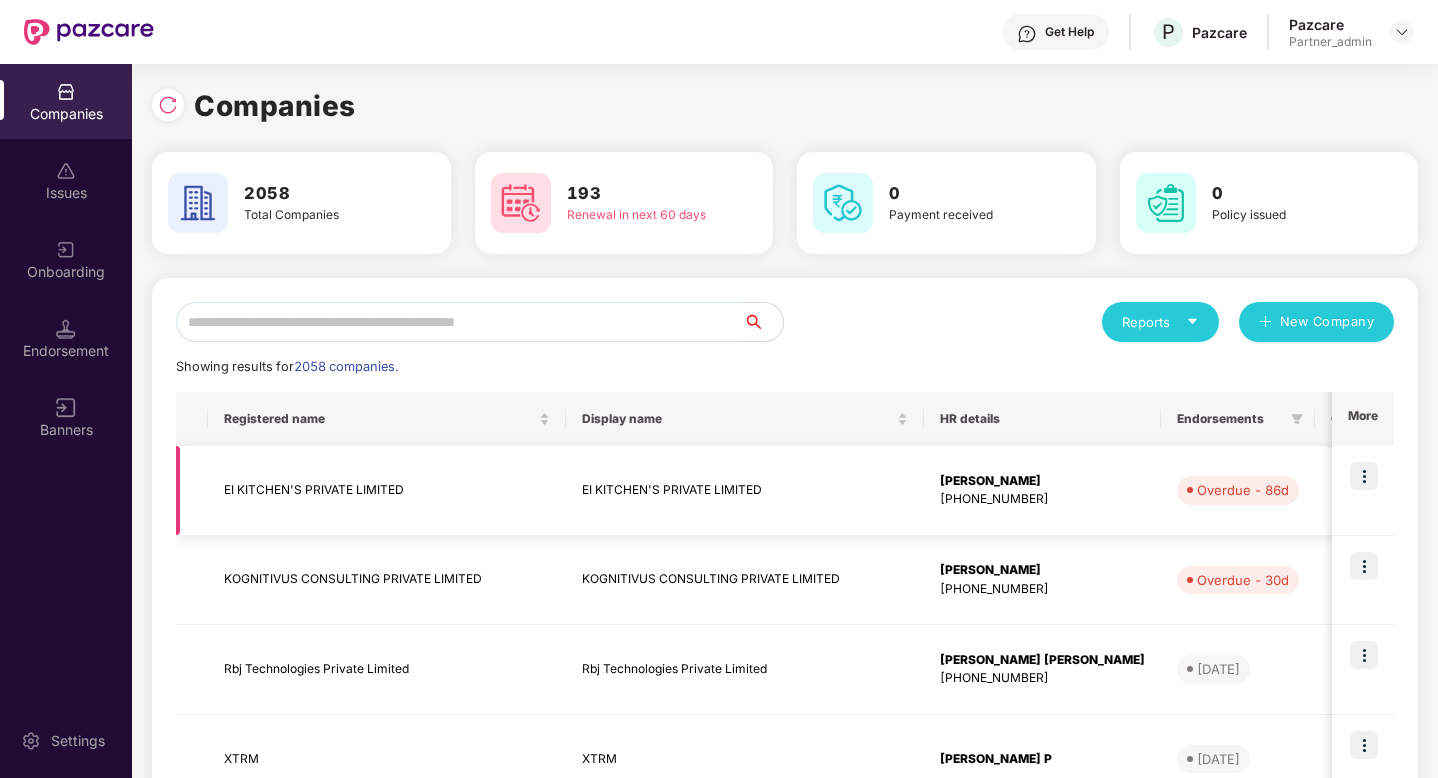 click at bounding box center (1364, 476) 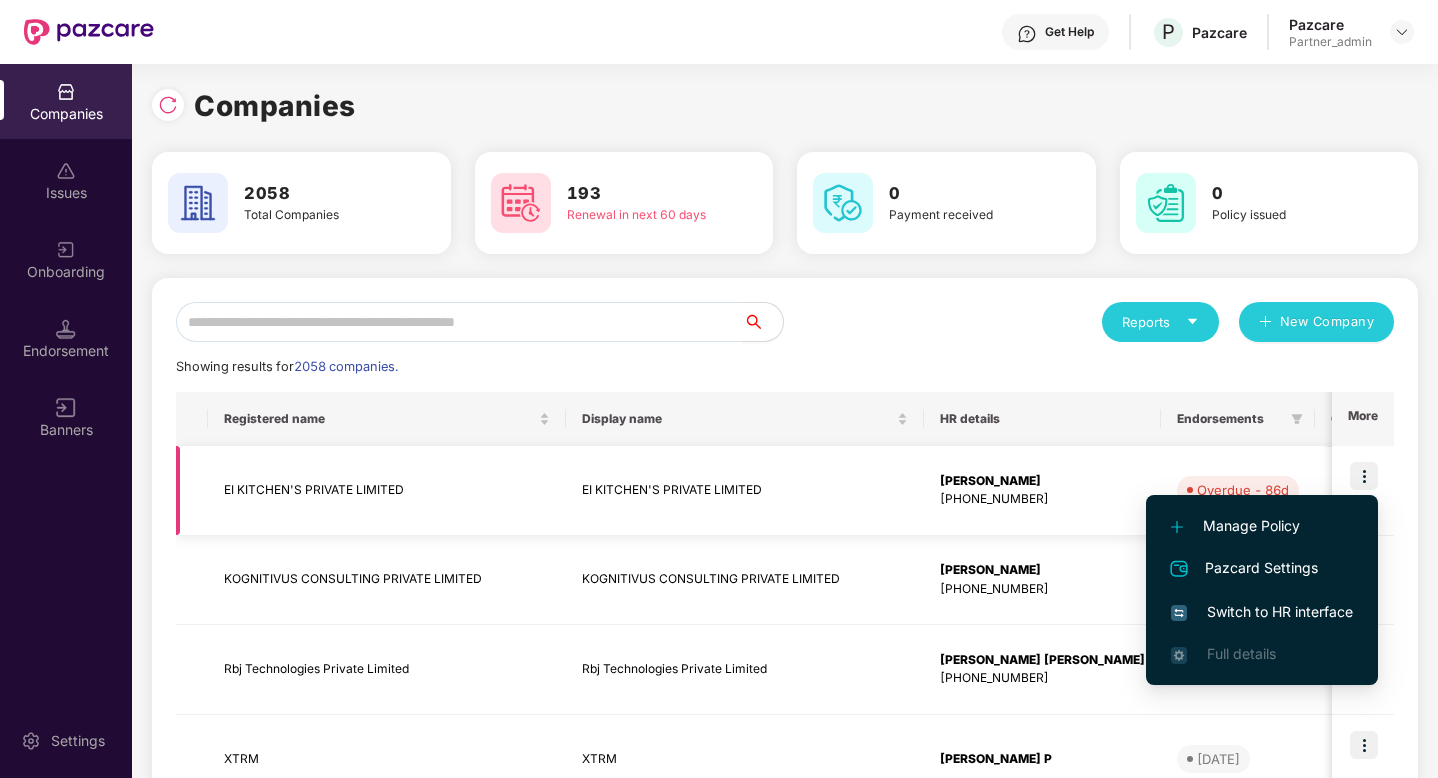 click on "EI KITCHEN'S PRIVATE LIMITED" at bounding box center [745, 491] 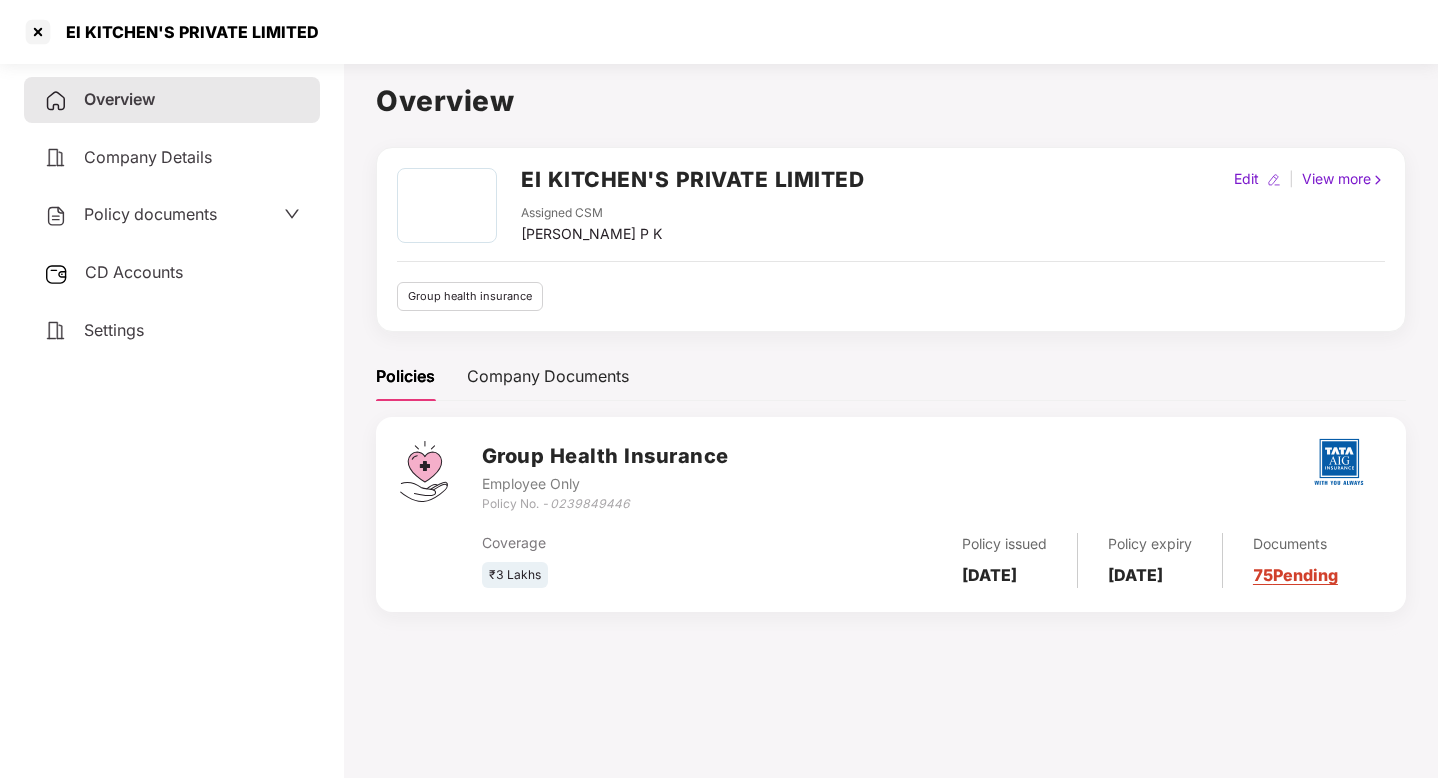 click on "Policy documents" at bounding box center [150, 214] 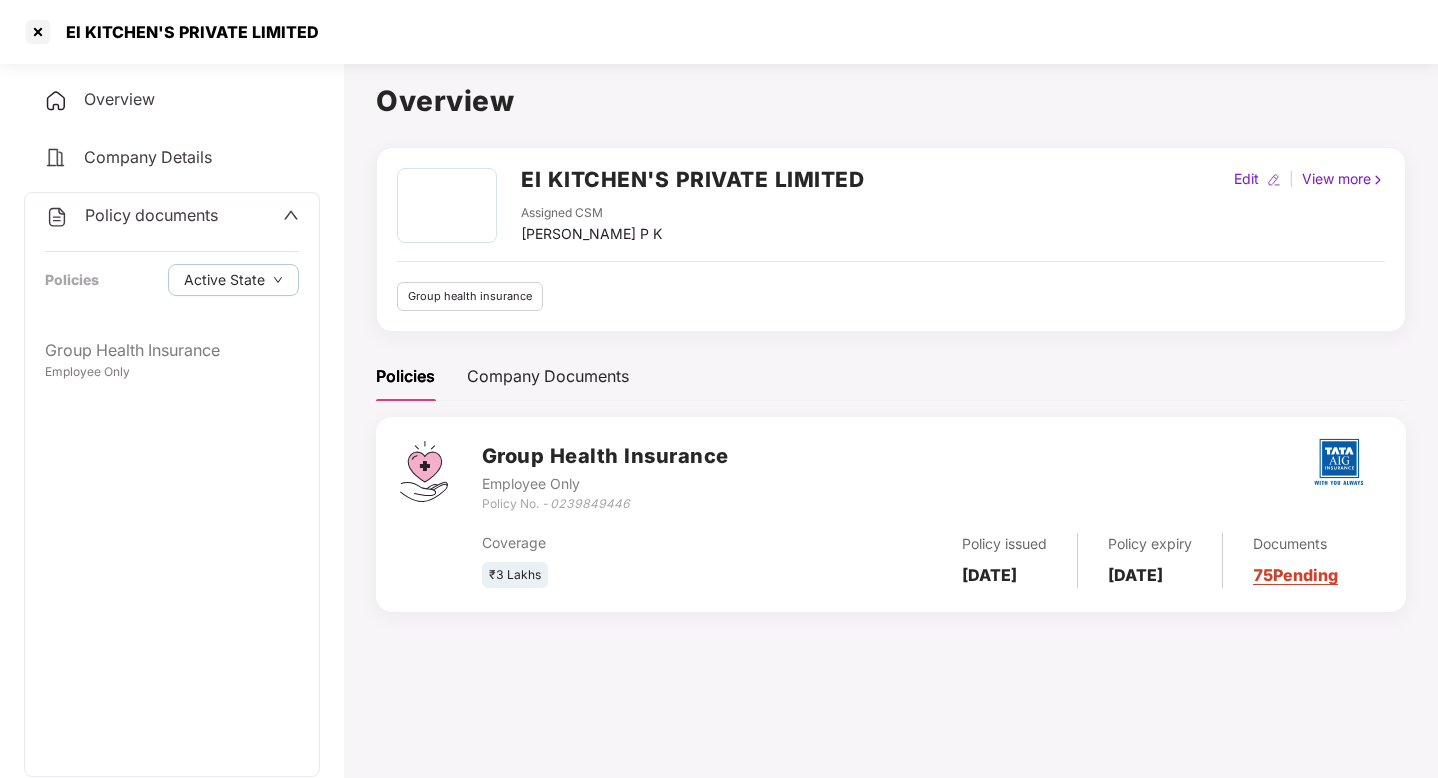 click on "Policies Active State" at bounding box center [172, 280] 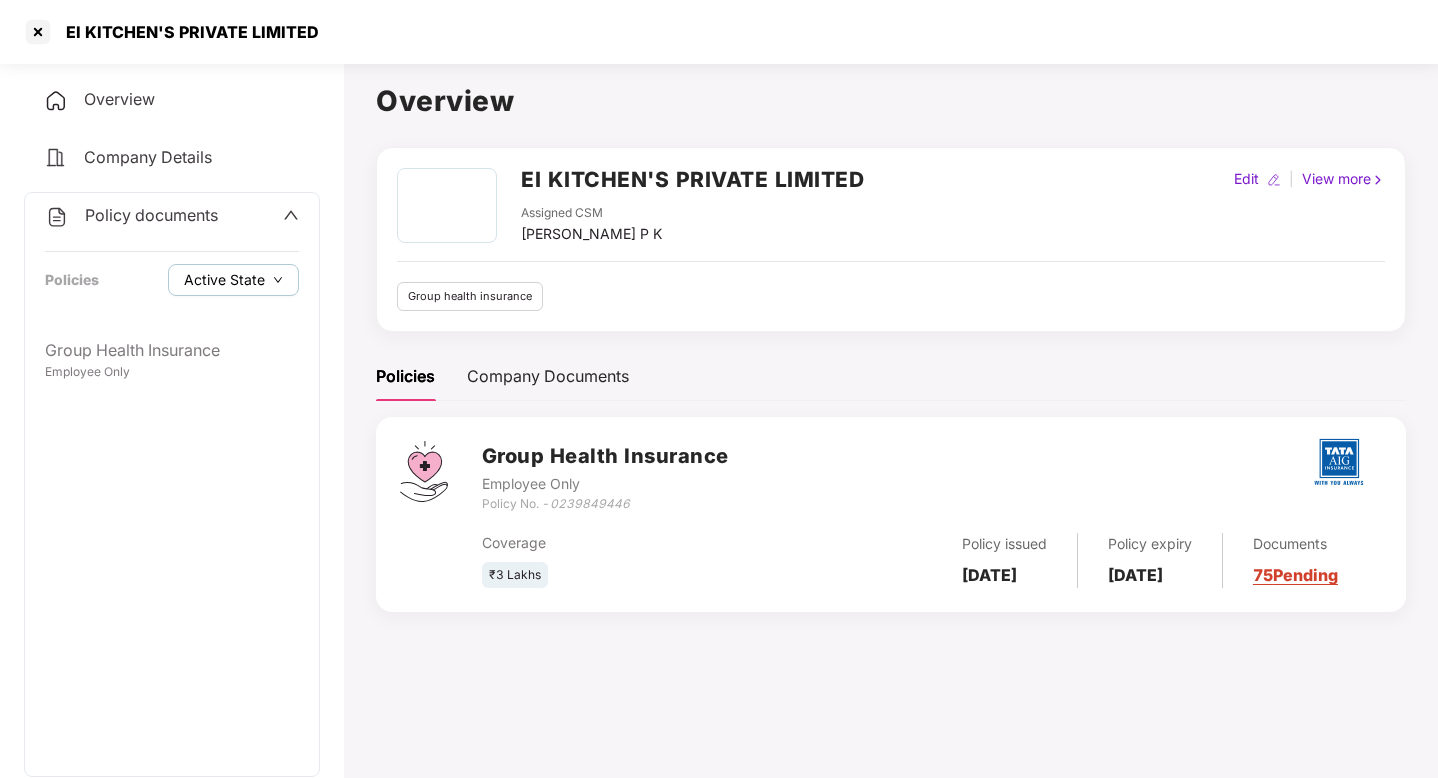 click on "Active State" at bounding box center (224, 280) 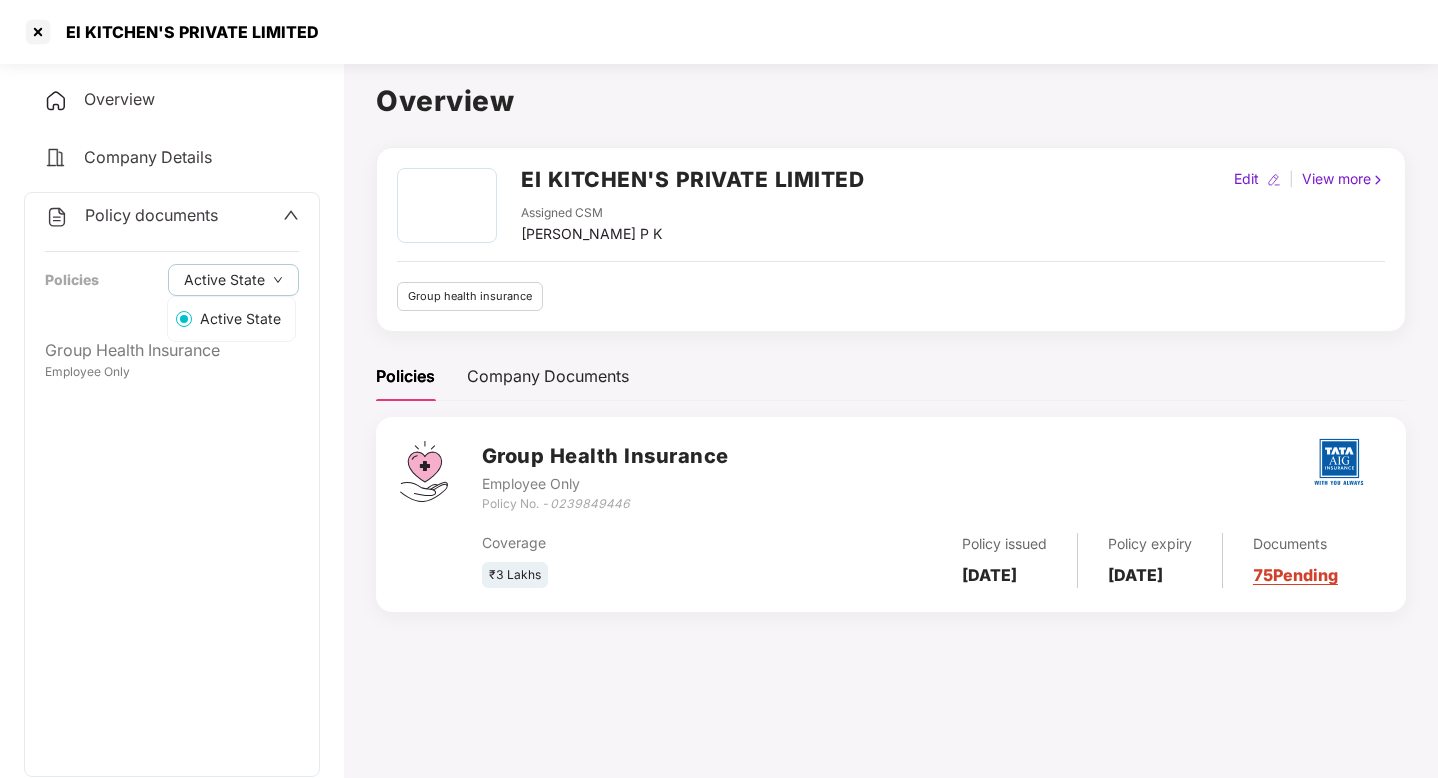 click on "Active State" at bounding box center [240, 319] 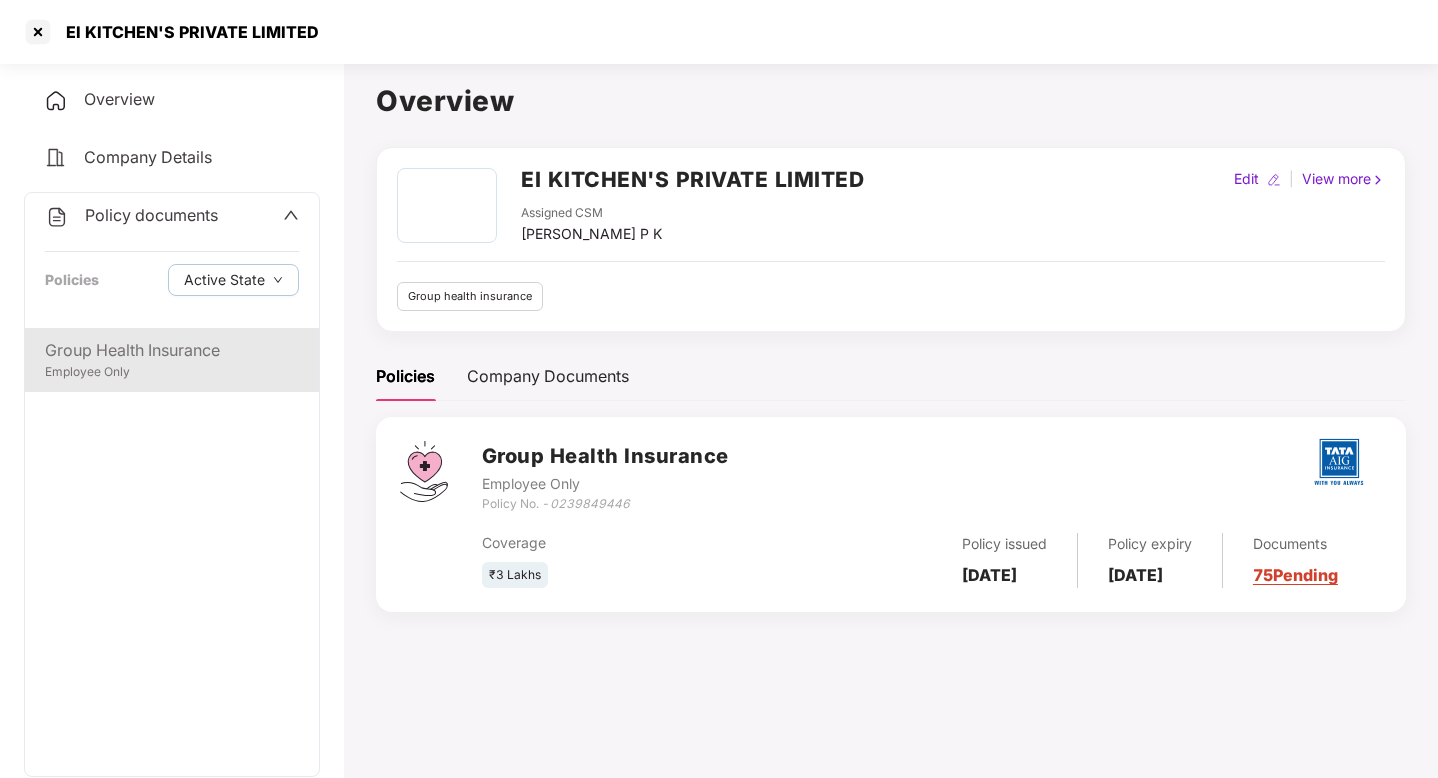 click on "Group Health Insurance" at bounding box center (172, 350) 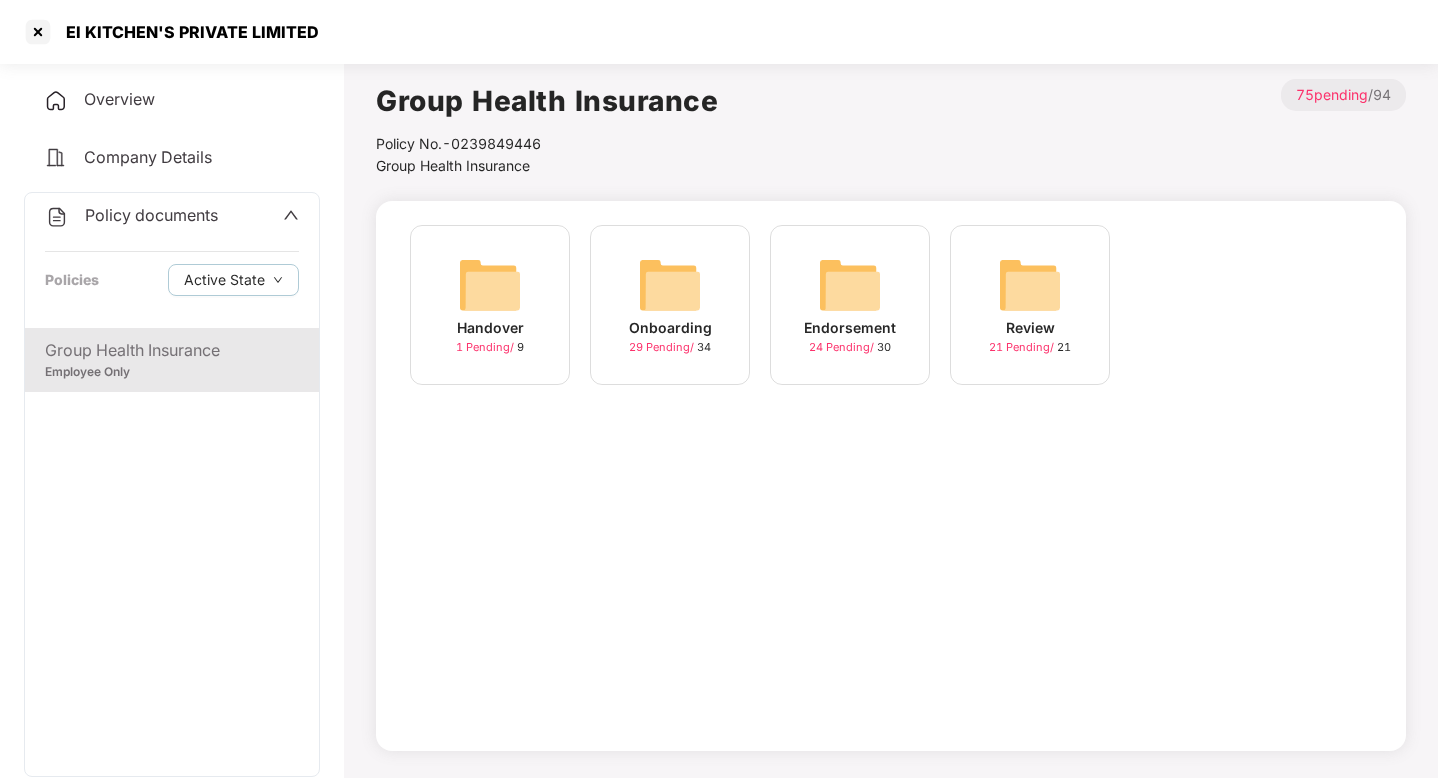 click at bounding box center (850, 285) 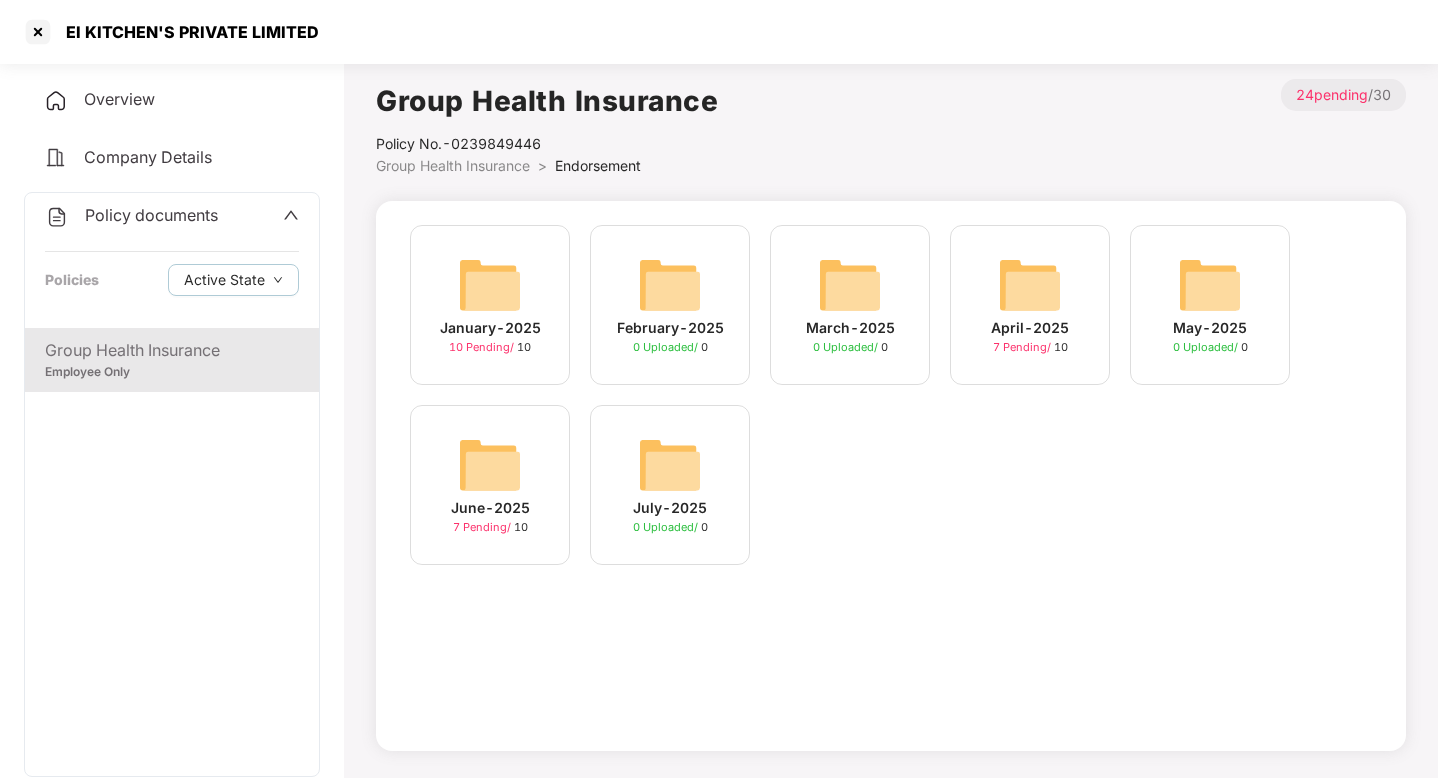 click at bounding box center [850, 285] 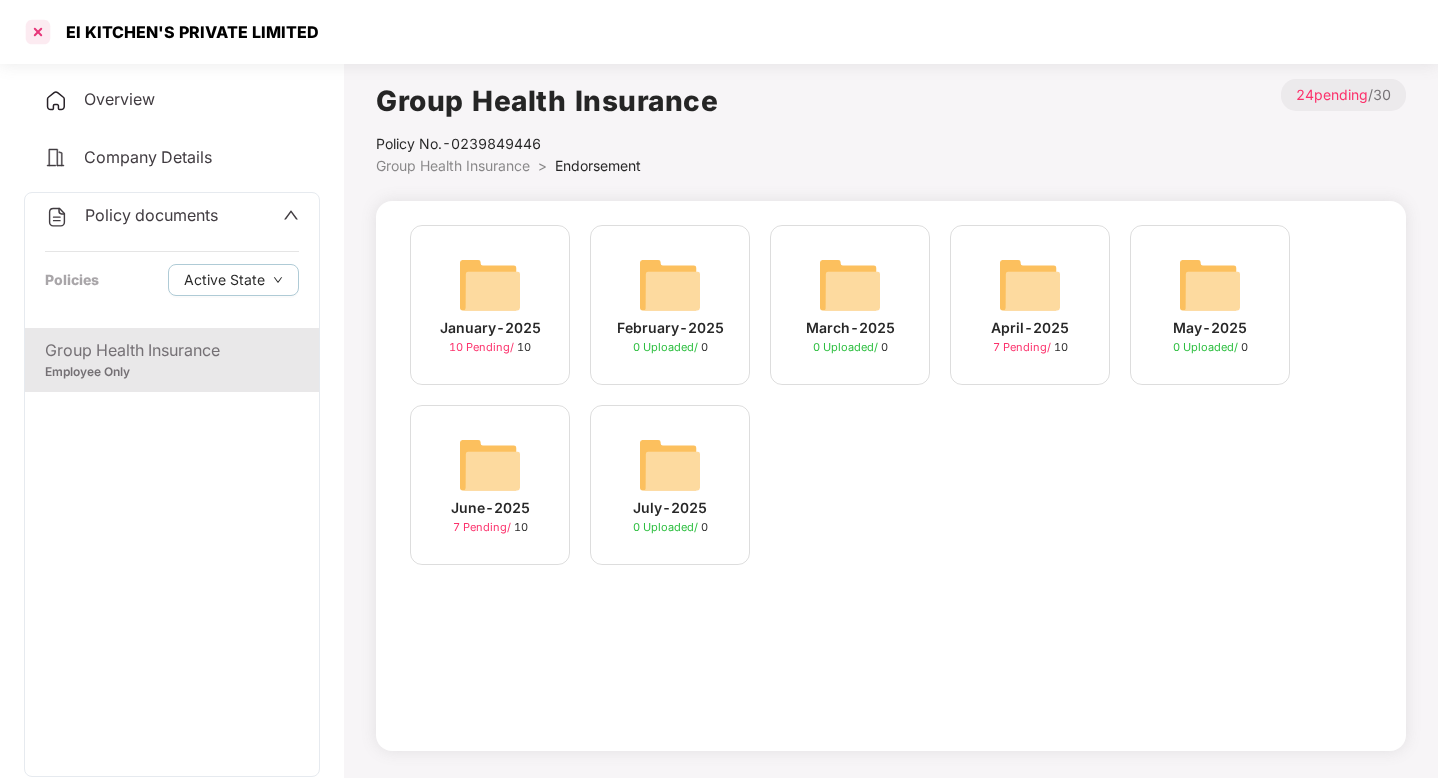 click at bounding box center (38, 32) 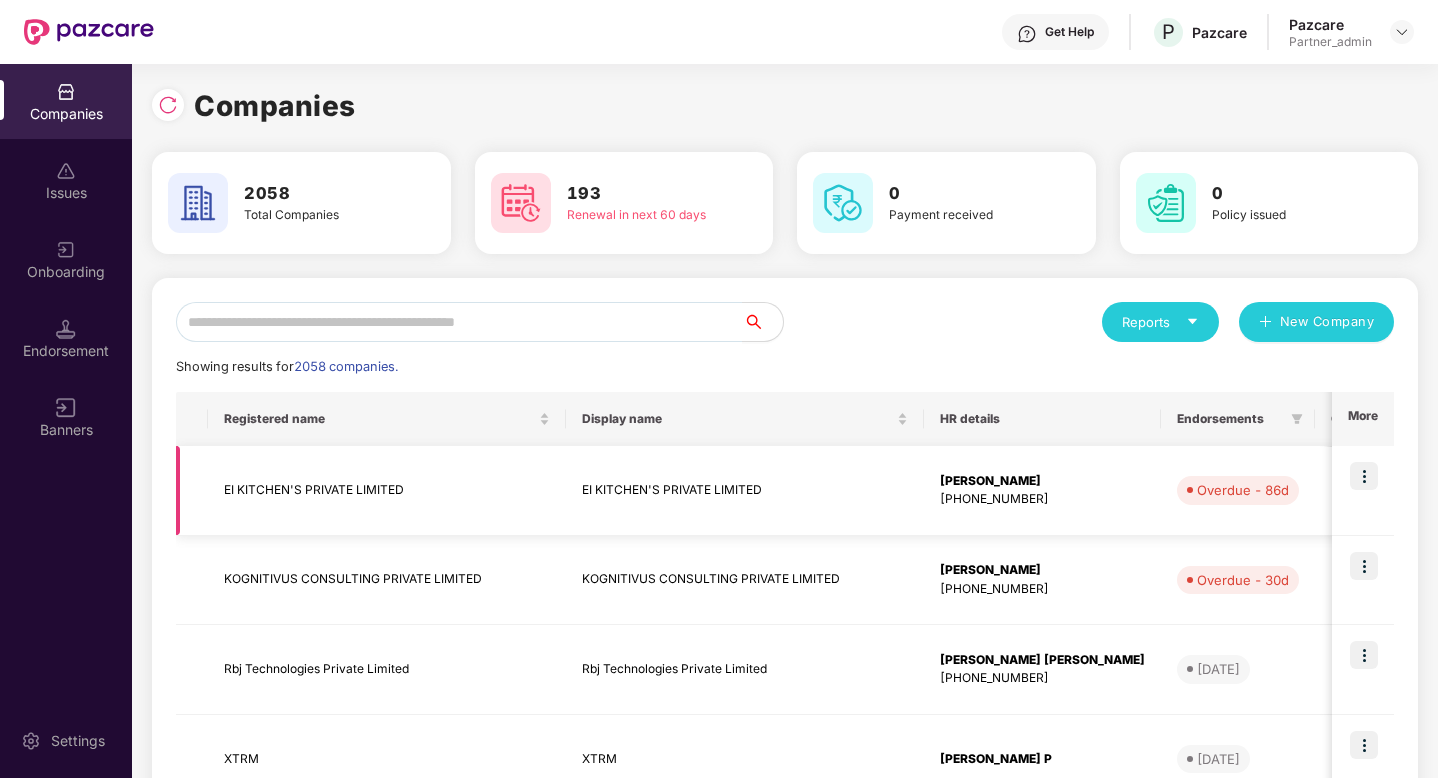 click at bounding box center (1364, 476) 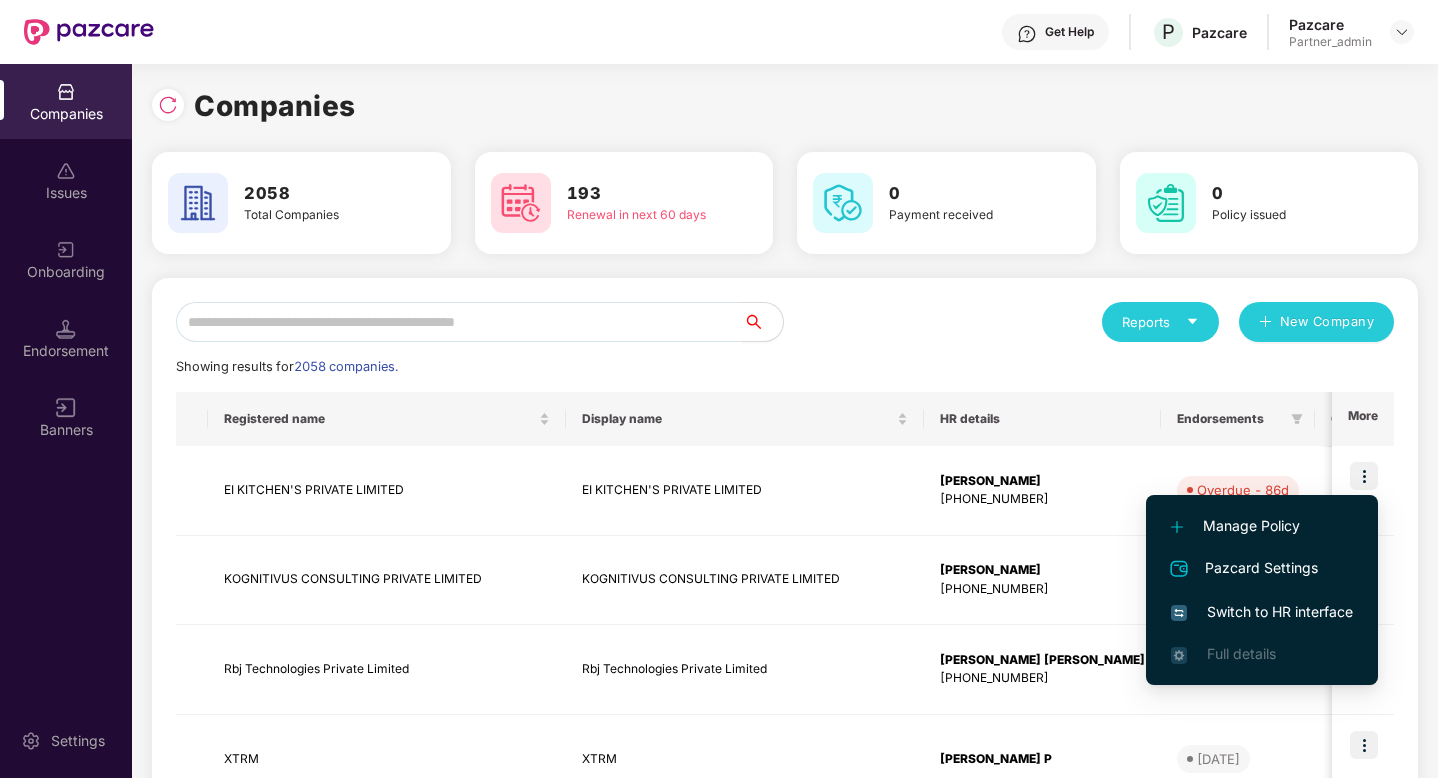 click on "Switch to HR interface" at bounding box center (1262, 612) 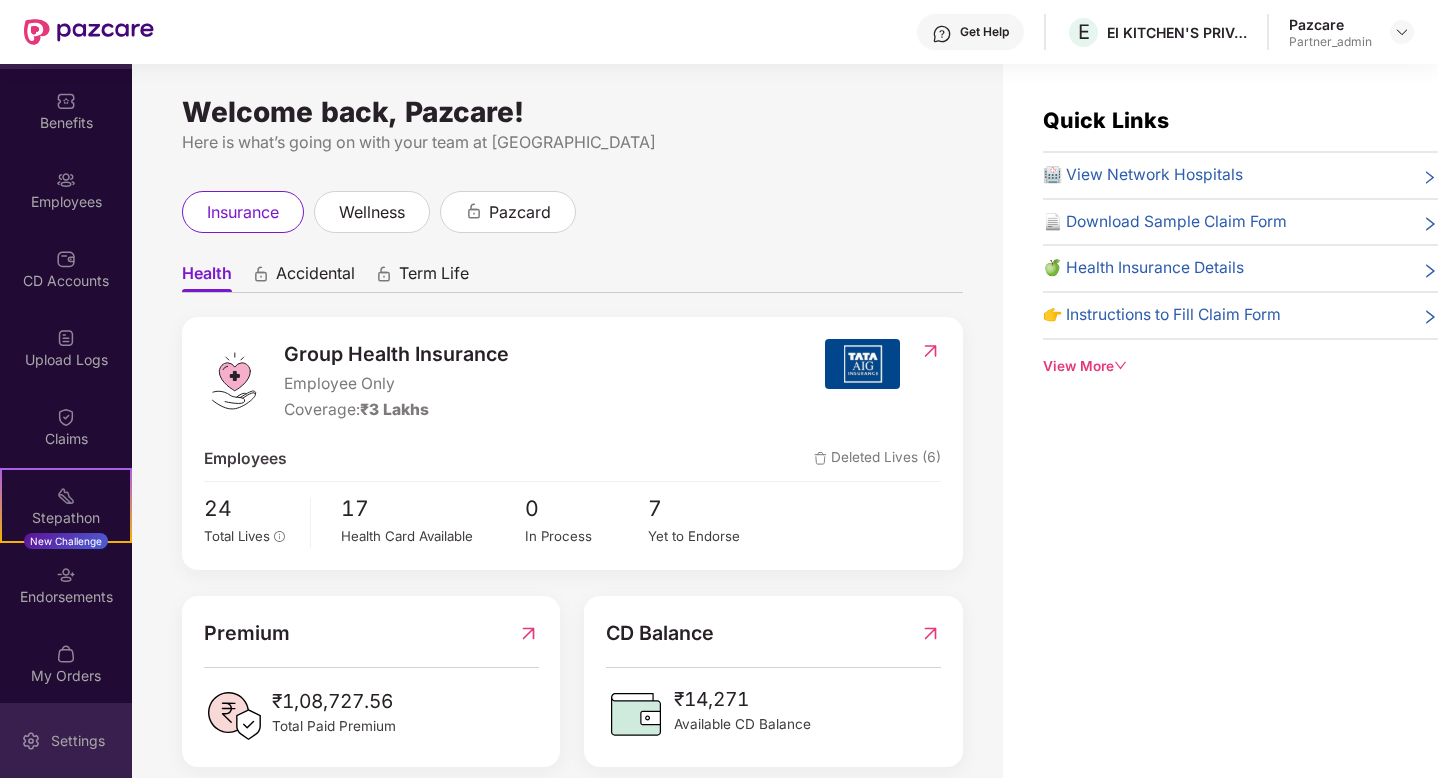 scroll, scrollTop: 72, scrollLeft: 0, axis: vertical 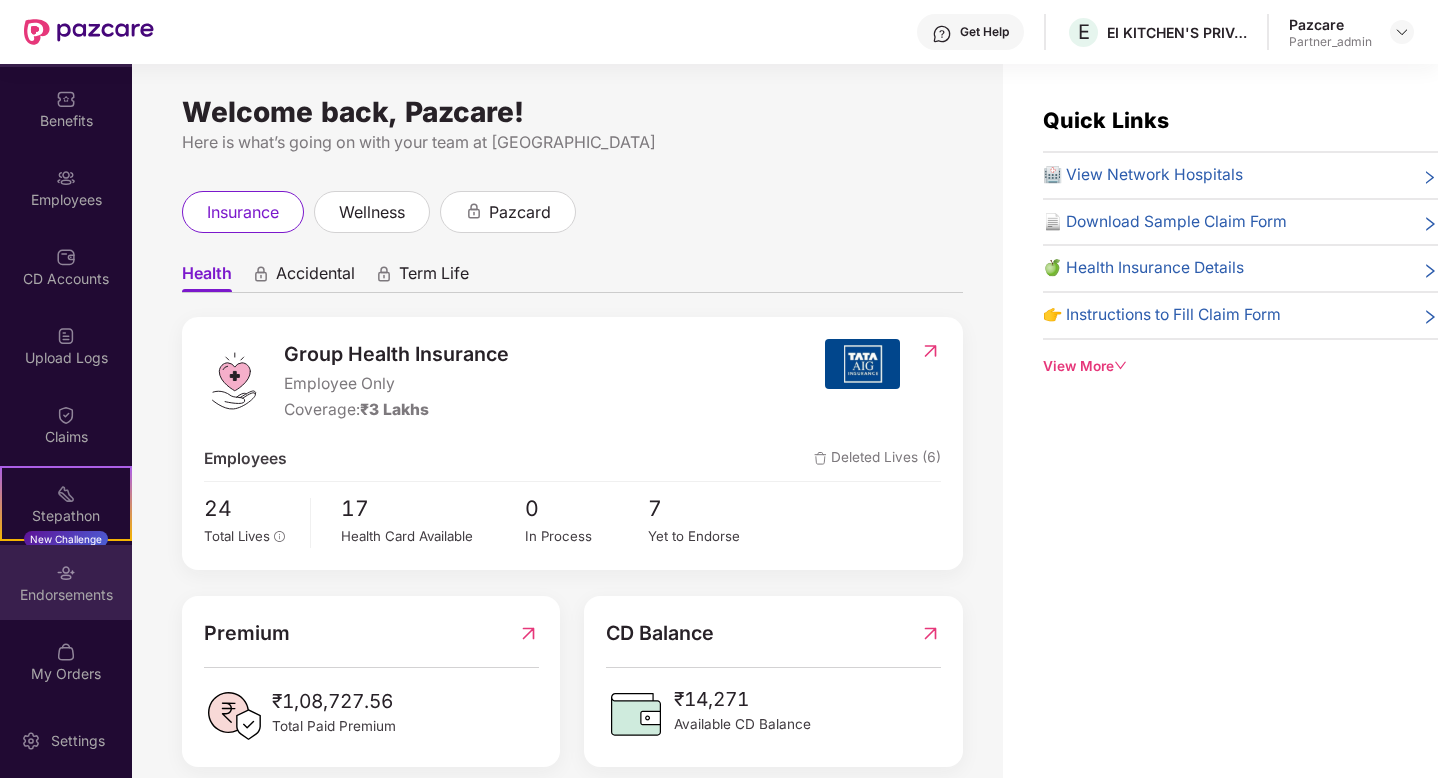 click on "Endorsements" at bounding box center (66, 595) 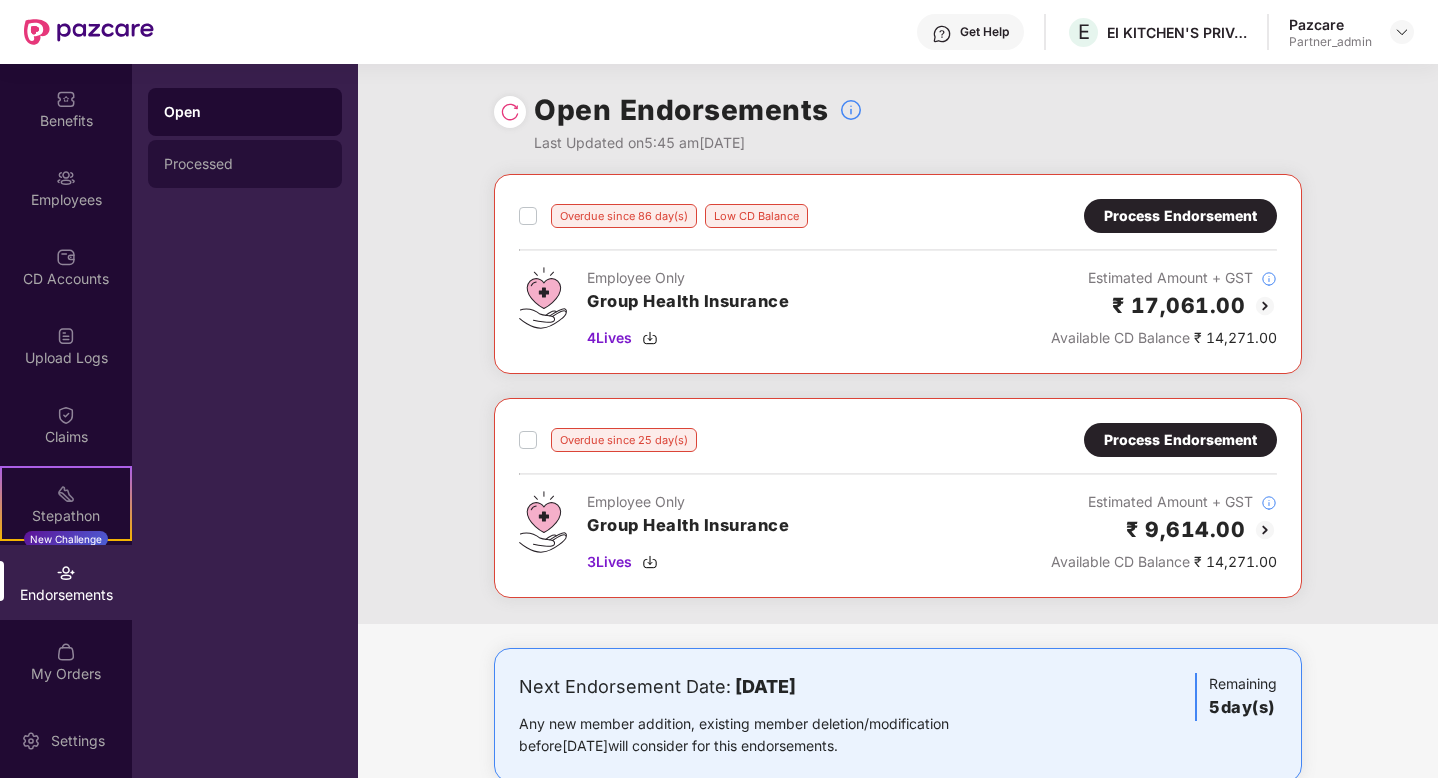 click on "Processed" at bounding box center [245, 164] 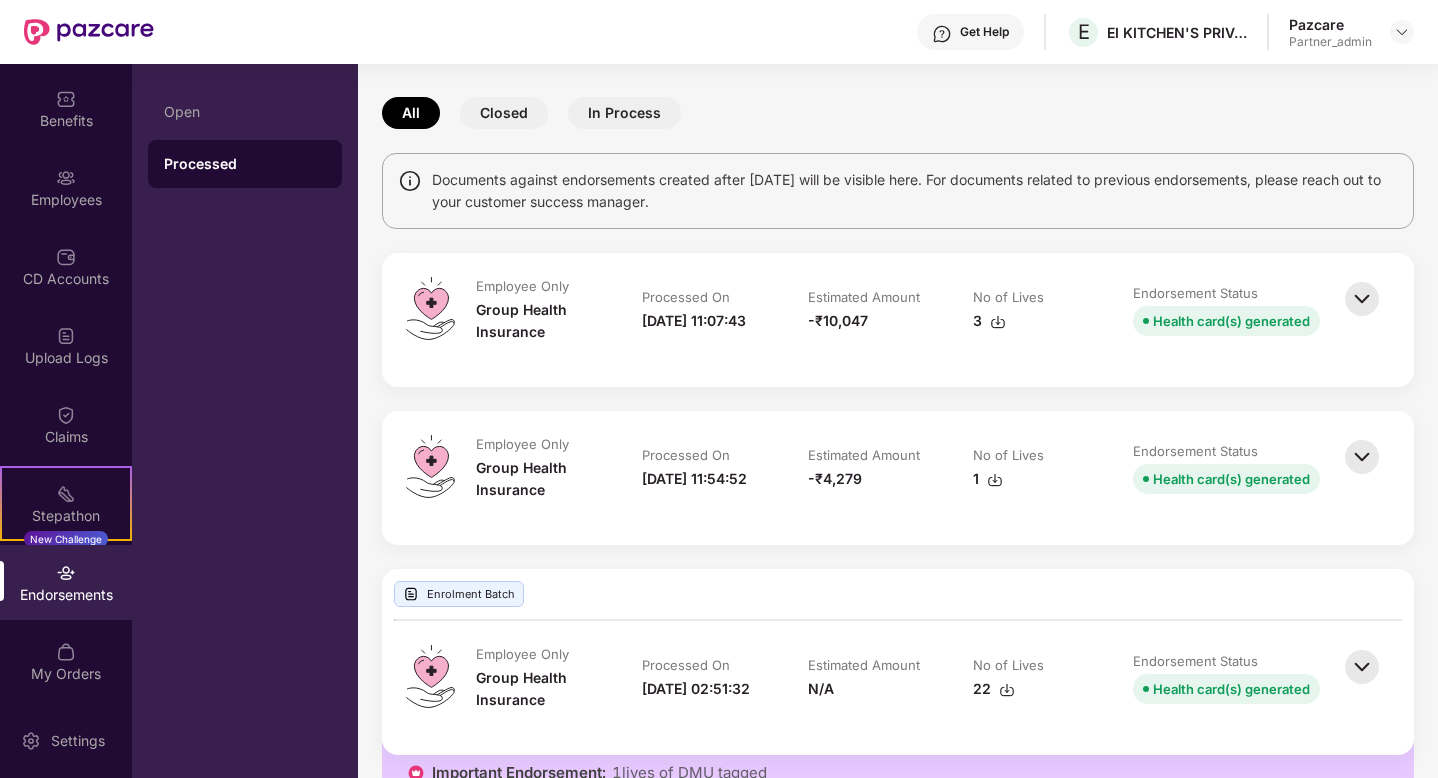scroll, scrollTop: 0, scrollLeft: 0, axis: both 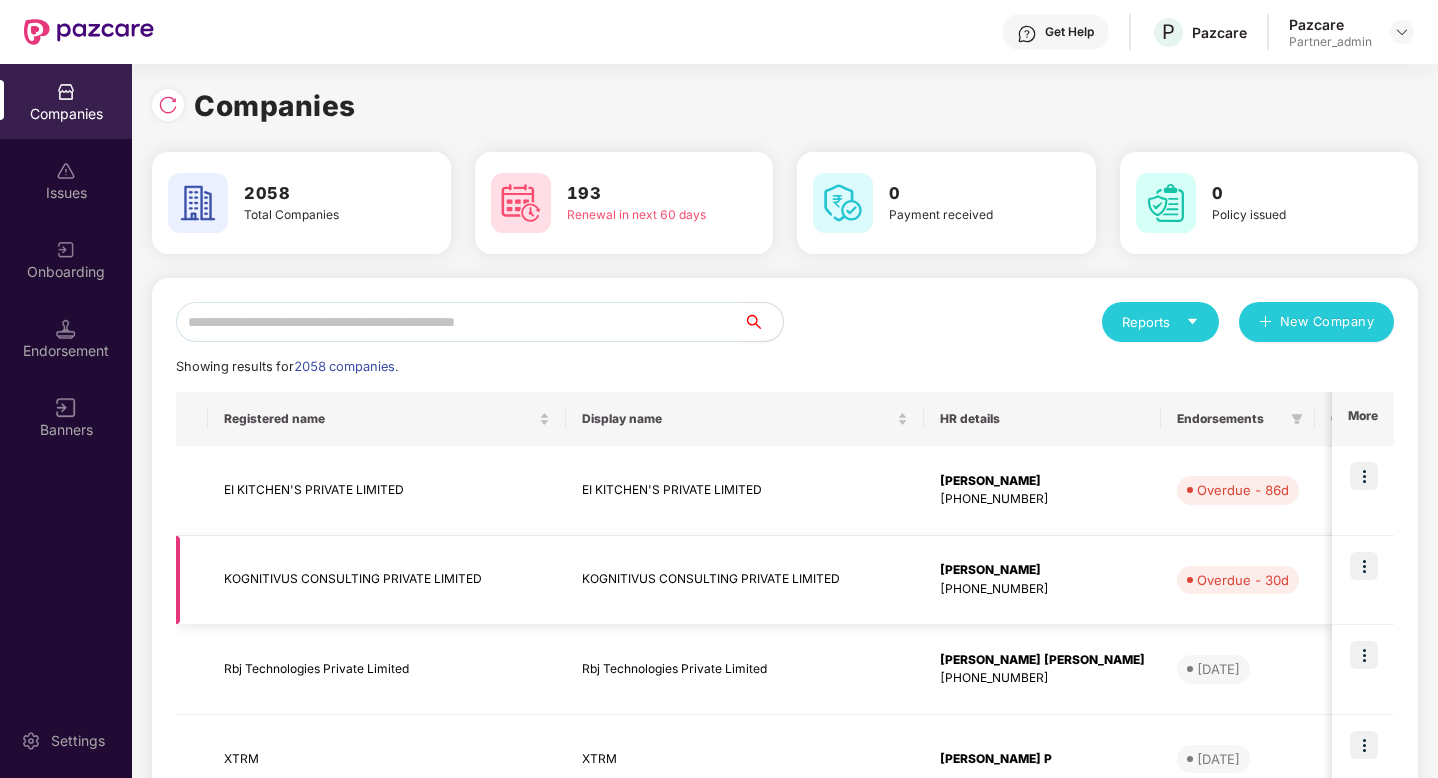 click at bounding box center [1364, 566] 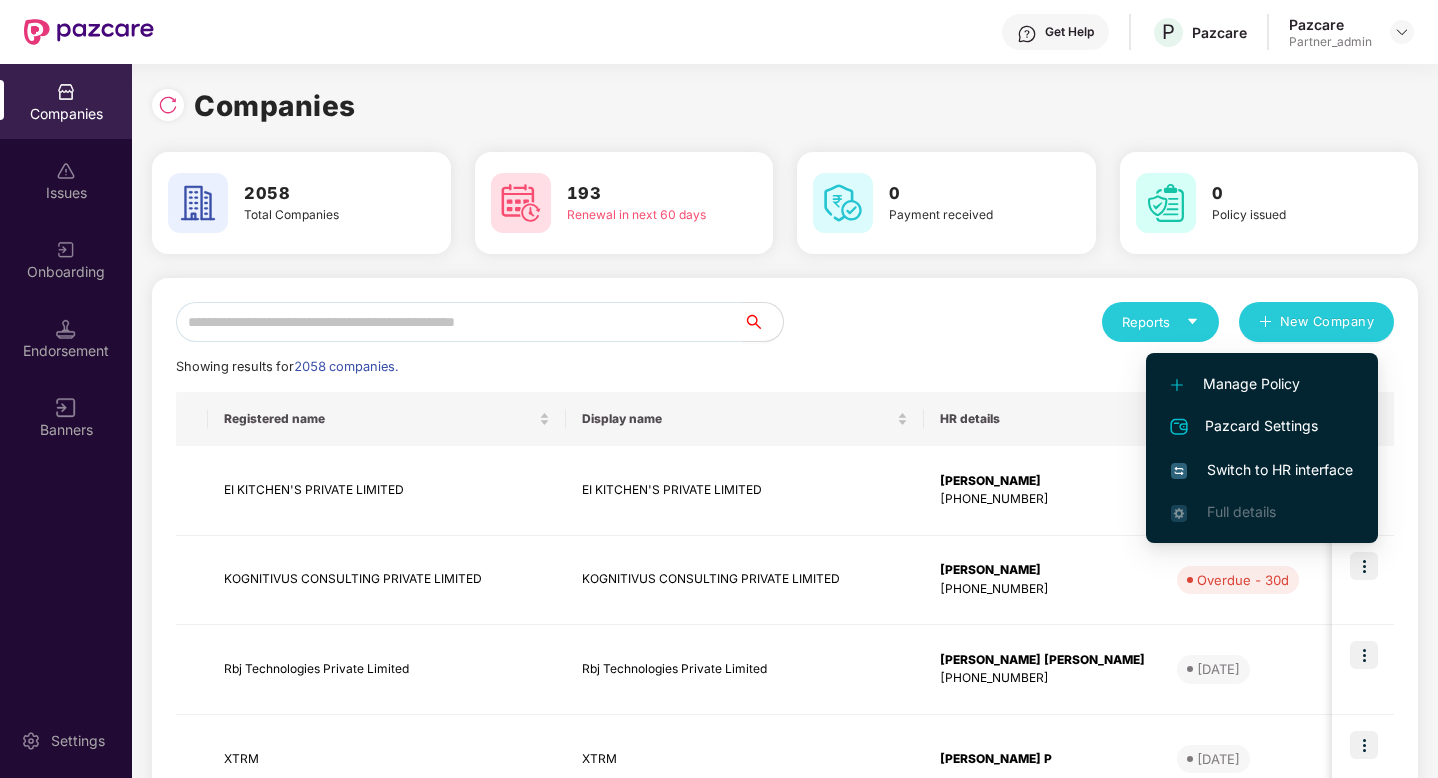 click on "Switch to HR interface" at bounding box center (1262, 470) 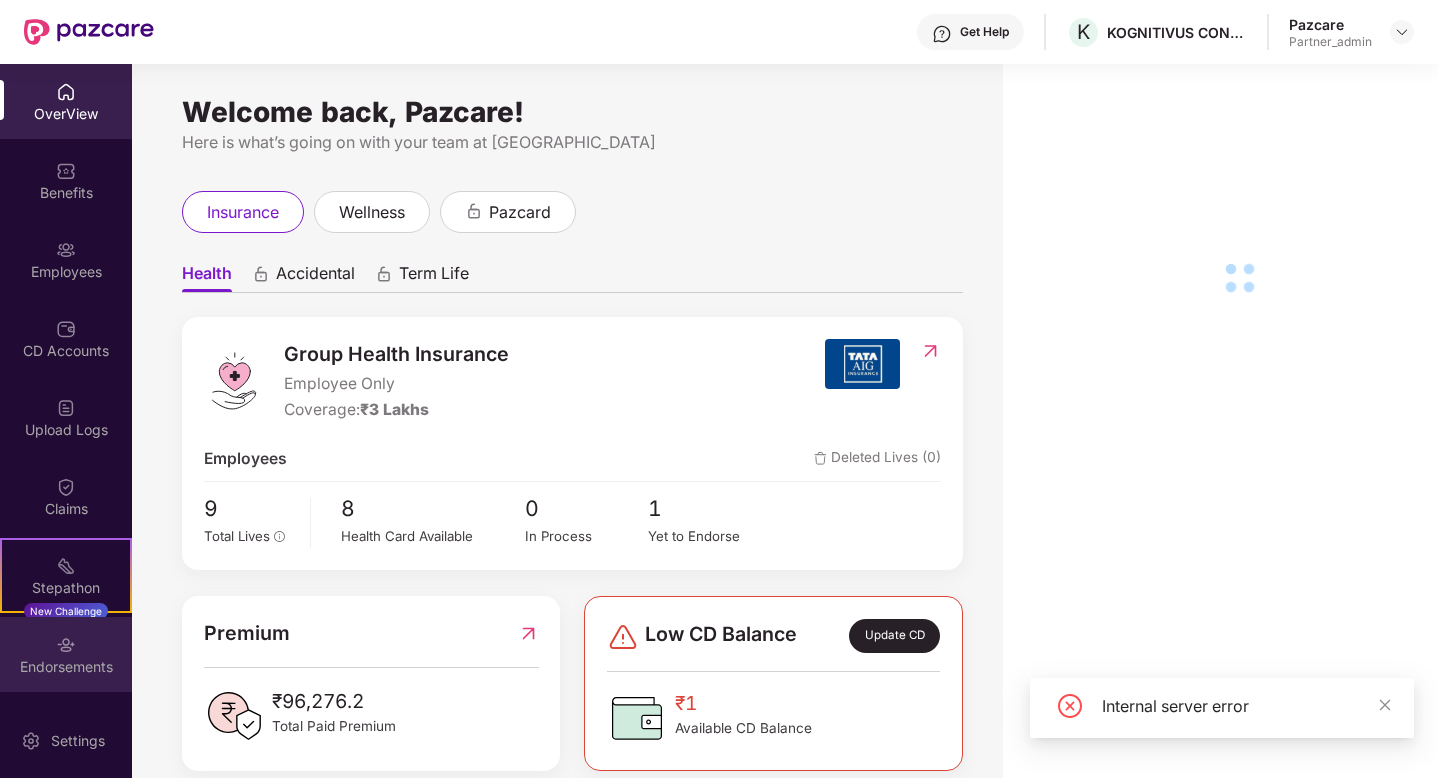 drag, startPoint x: 131, startPoint y: 628, endPoint x: 74, endPoint y: 648, distance: 60.40695 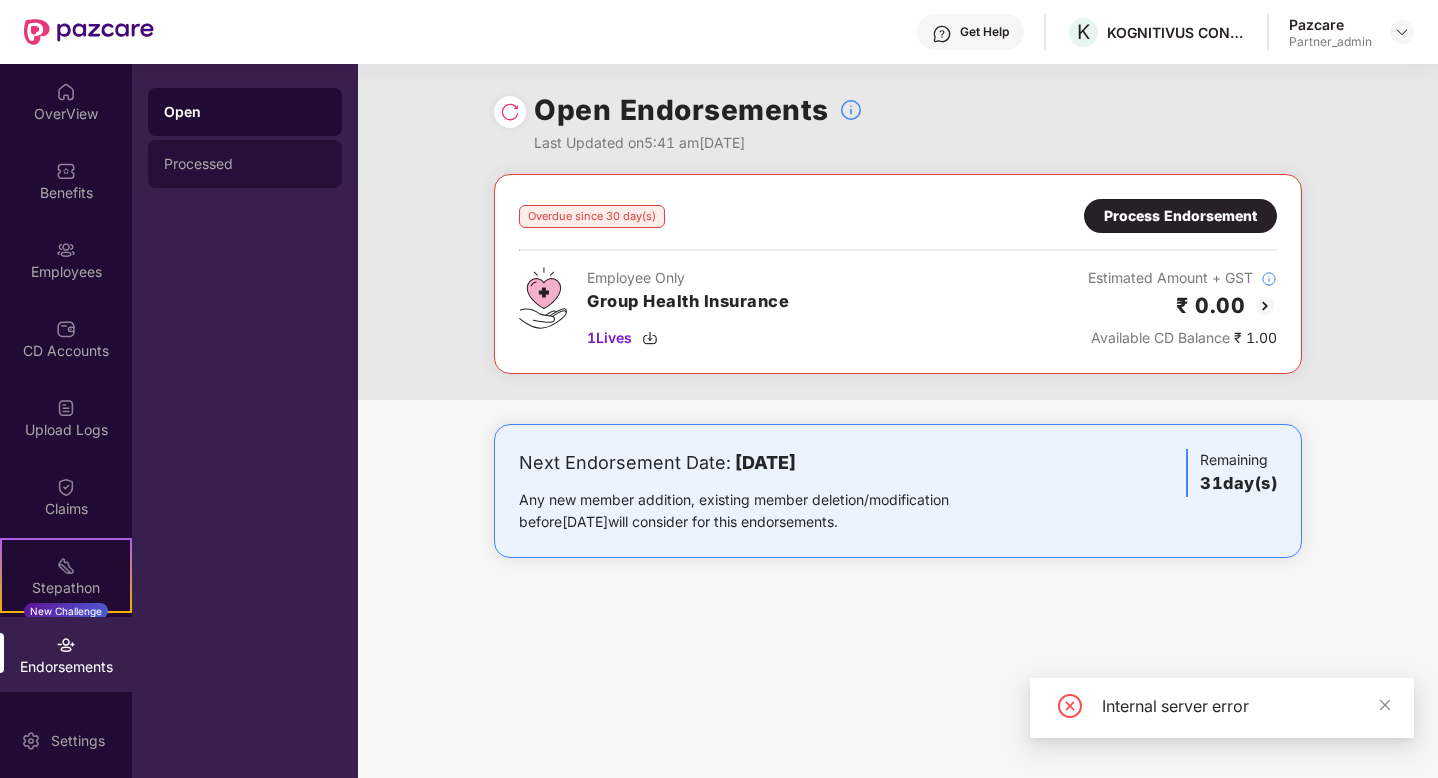 click on "Processed" at bounding box center [245, 164] 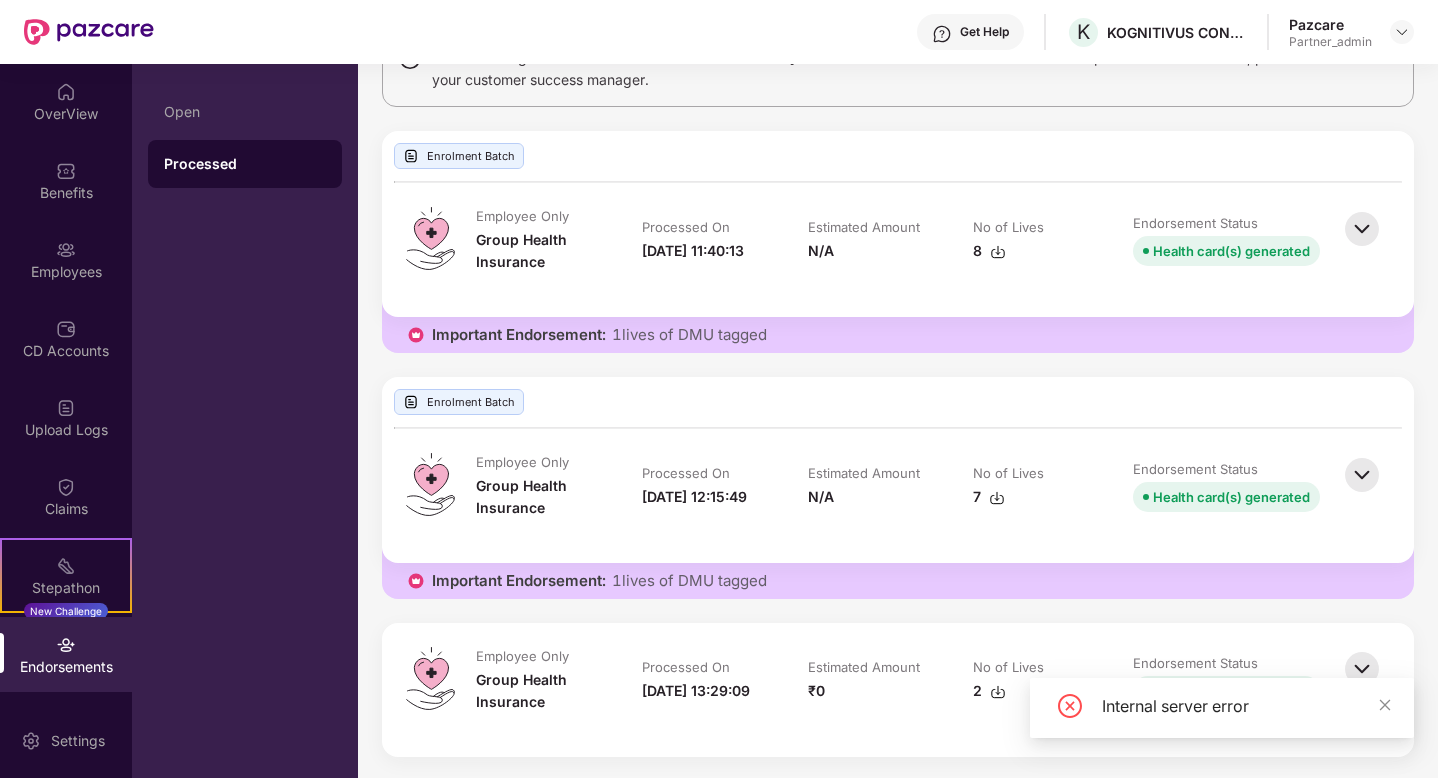 scroll, scrollTop: 193, scrollLeft: 0, axis: vertical 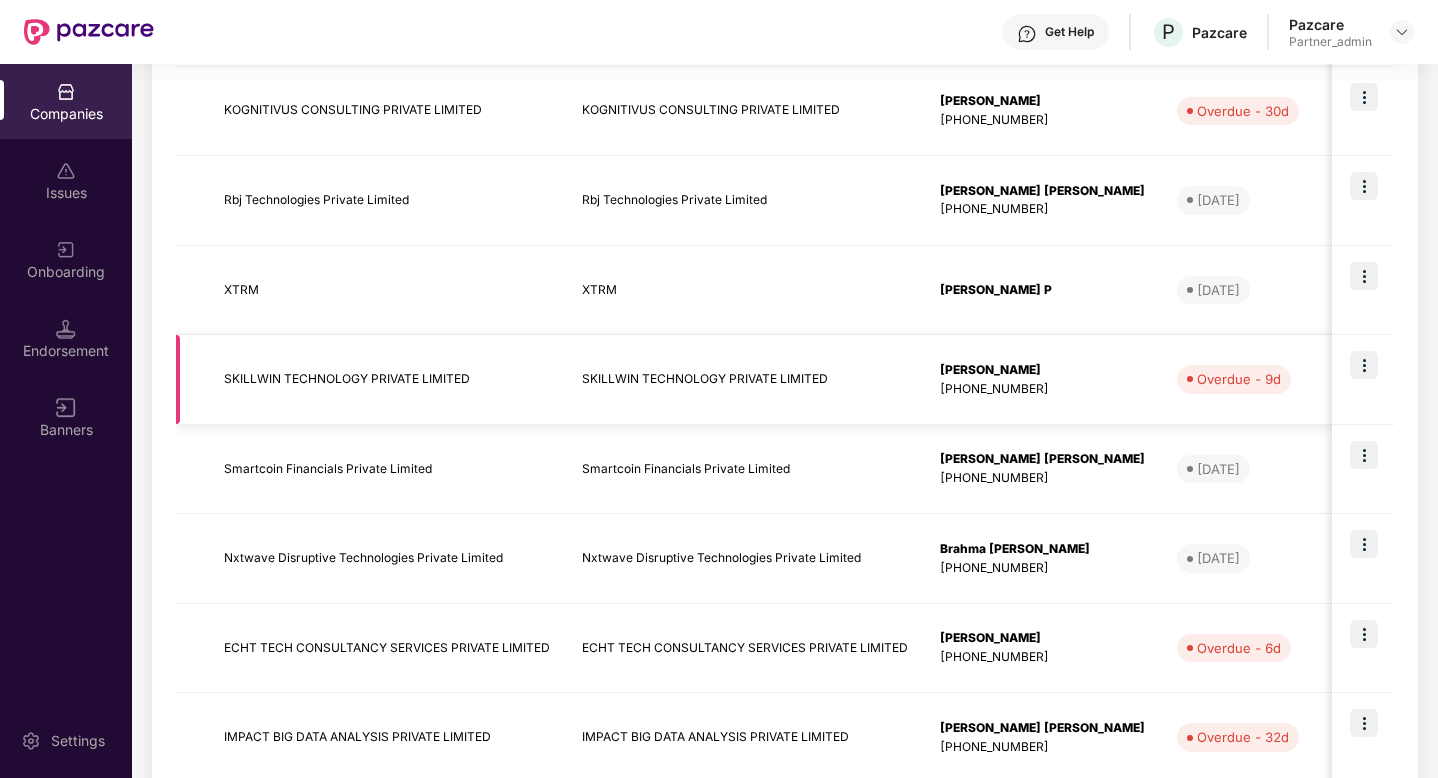 click at bounding box center (1364, 365) 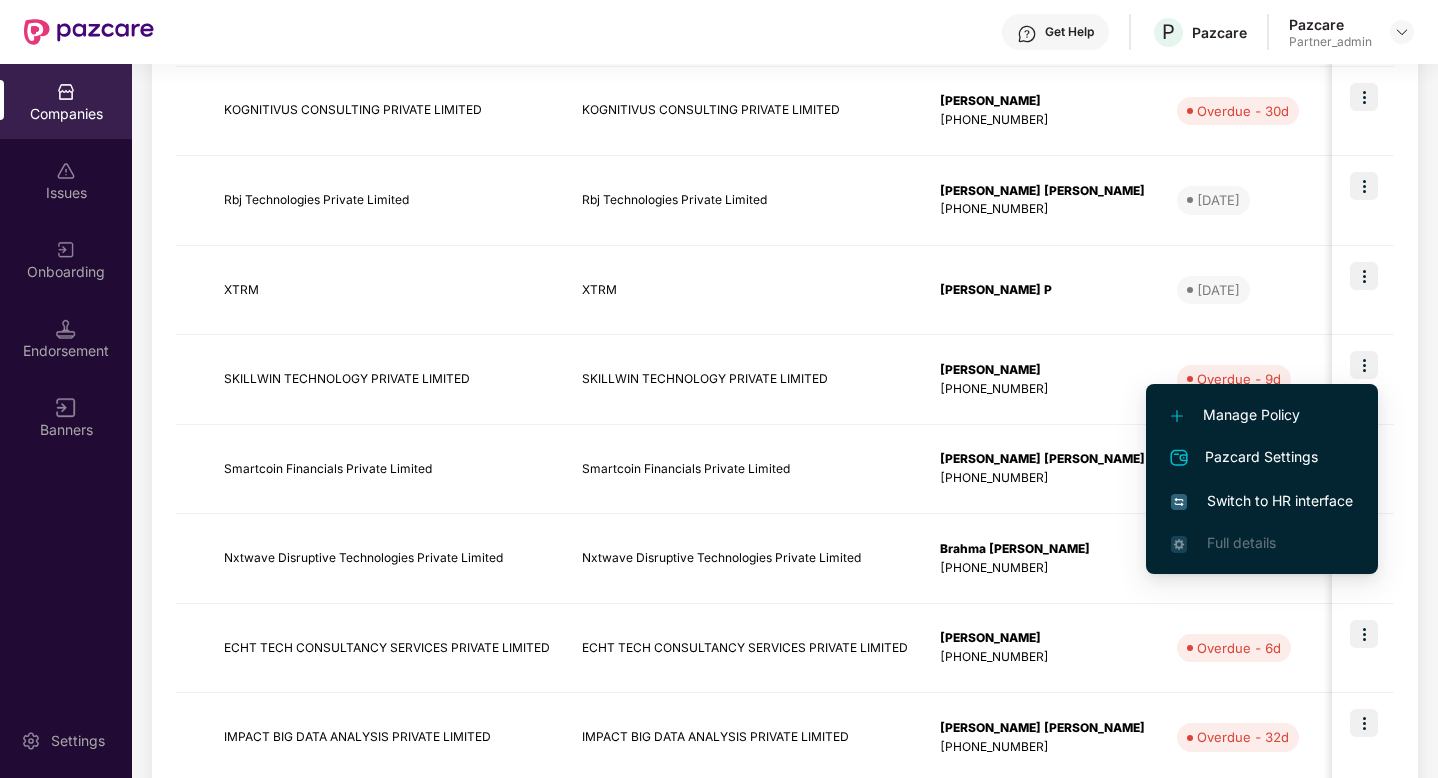 click on "Switch to HR interface" at bounding box center (1262, 501) 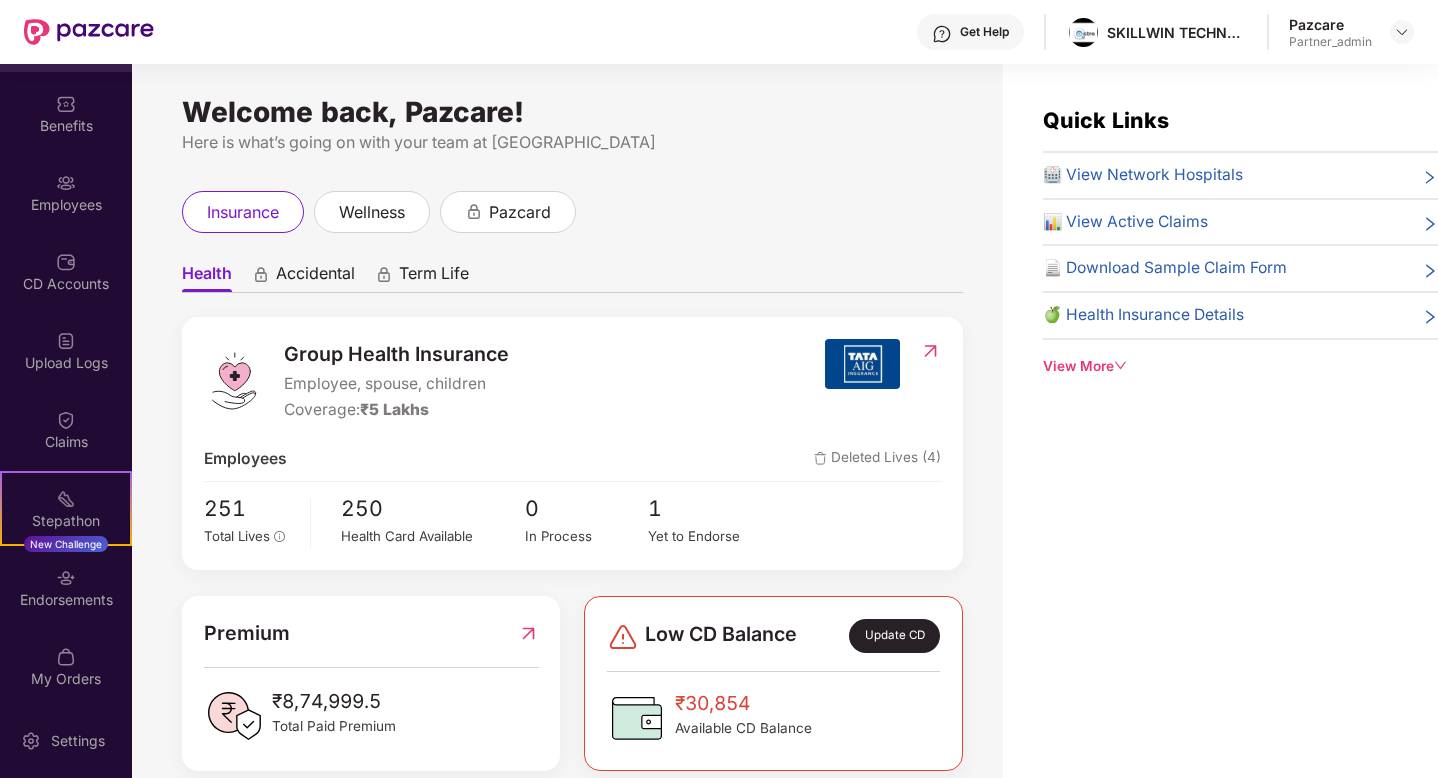 scroll, scrollTop: 151, scrollLeft: 0, axis: vertical 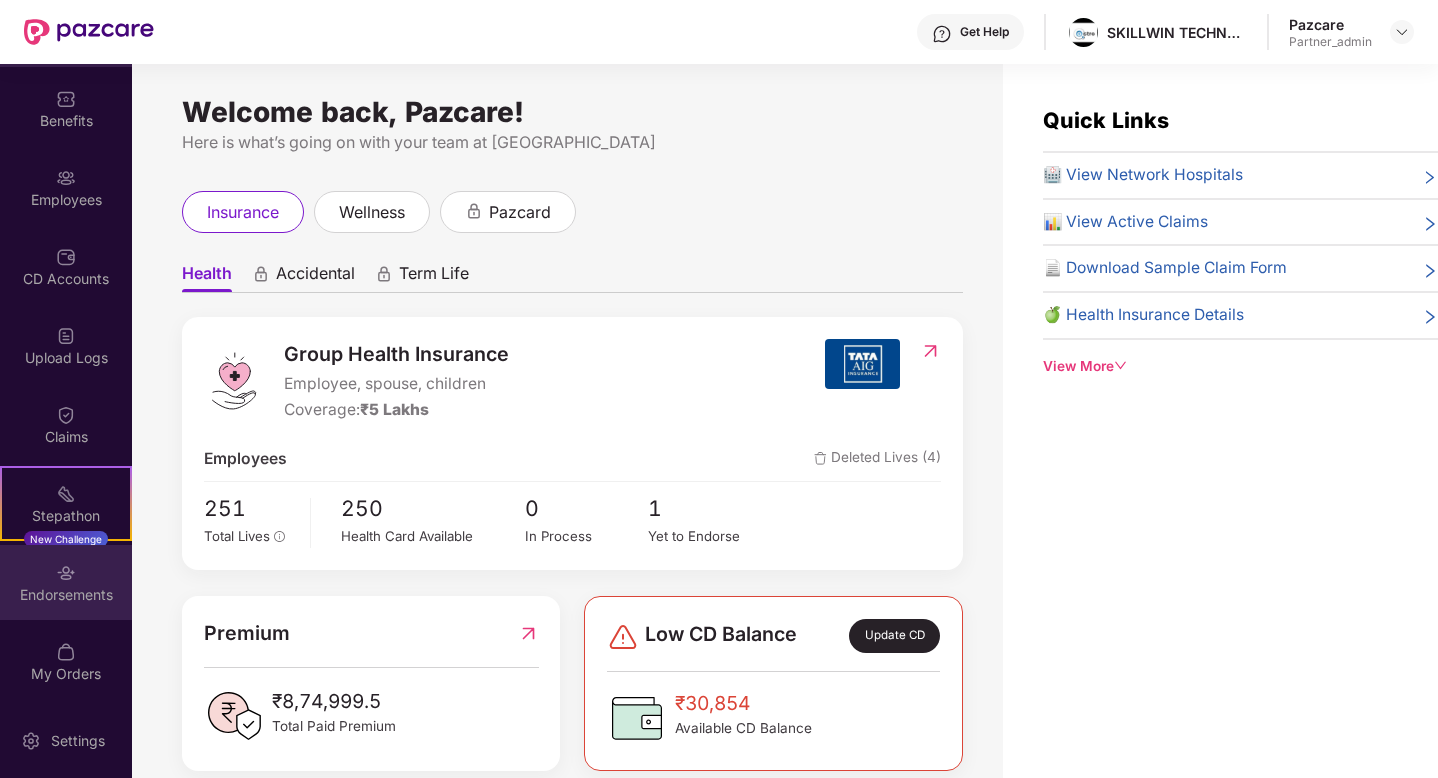 click on "Endorsements" at bounding box center (66, 595) 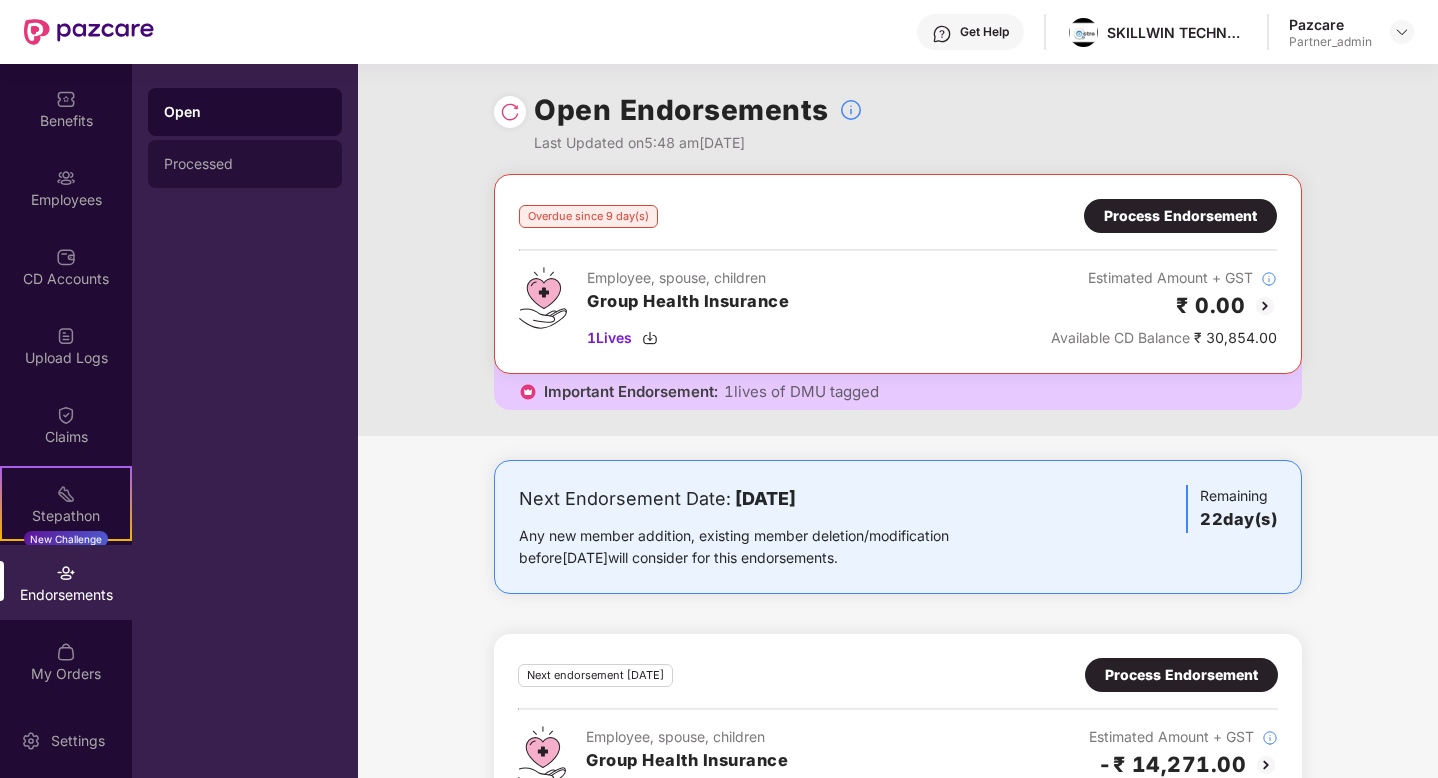 click on "Processed" at bounding box center [245, 164] 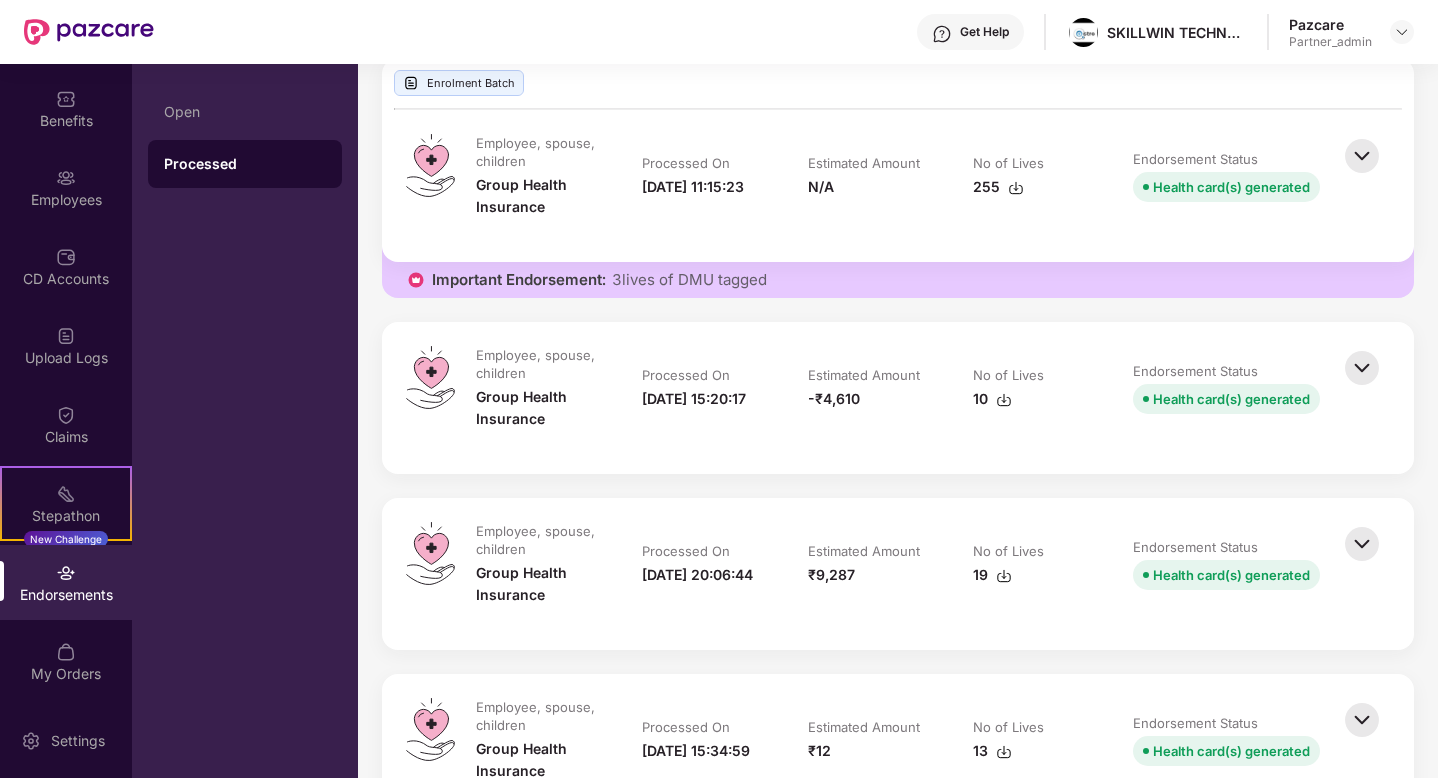 scroll, scrollTop: 229, scrollLeft: 0, axis: vertical 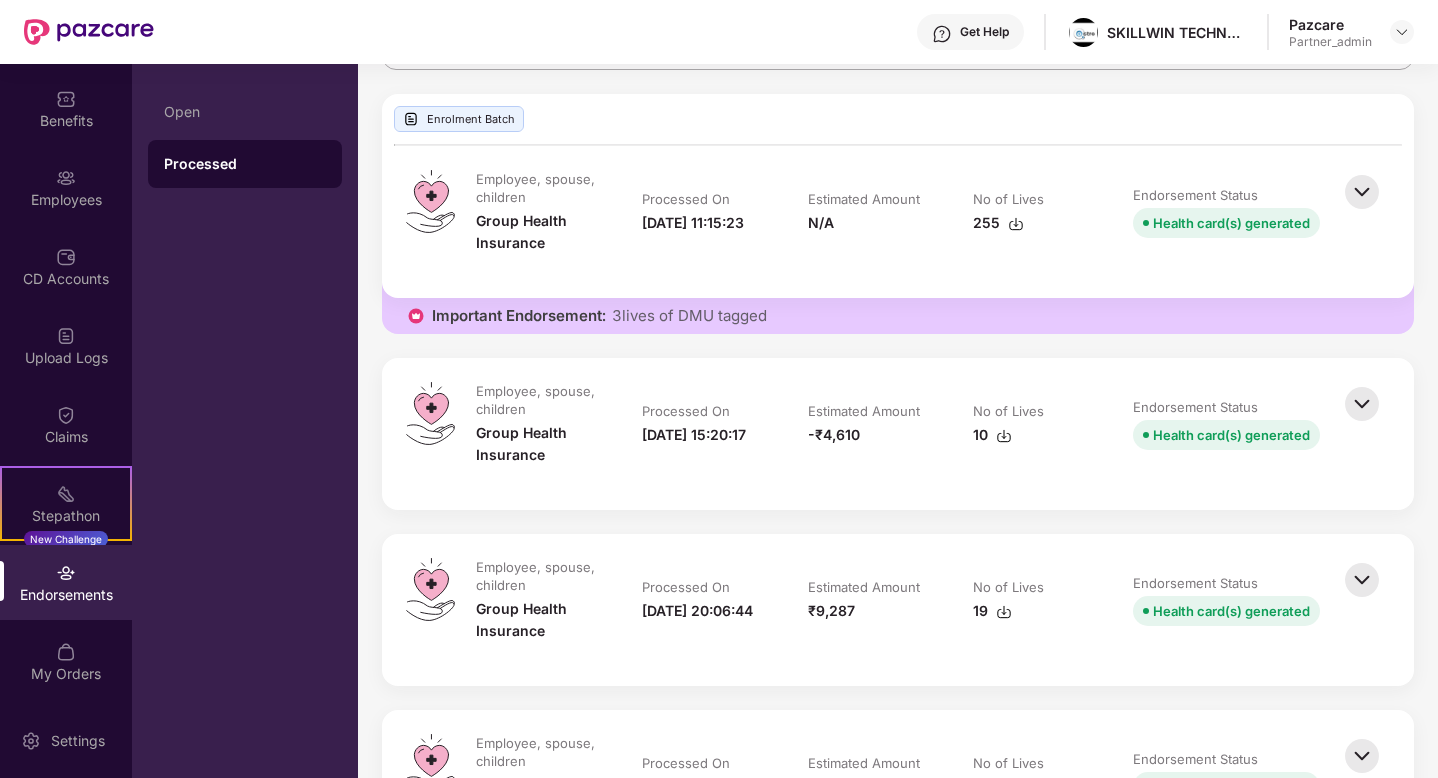 click at bounding box center (1362, 192) 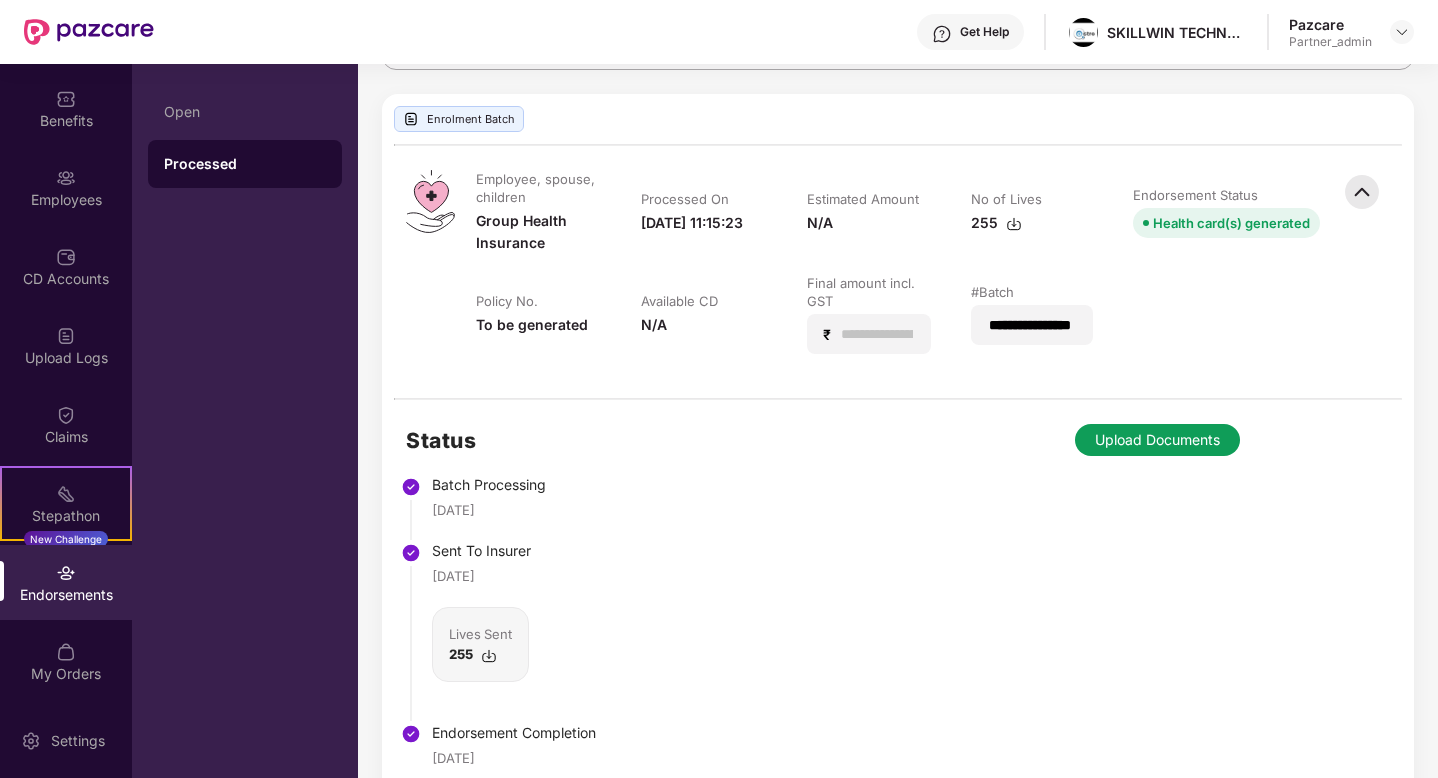 click on "Upload Documents" at bounding box center (1157, 440) 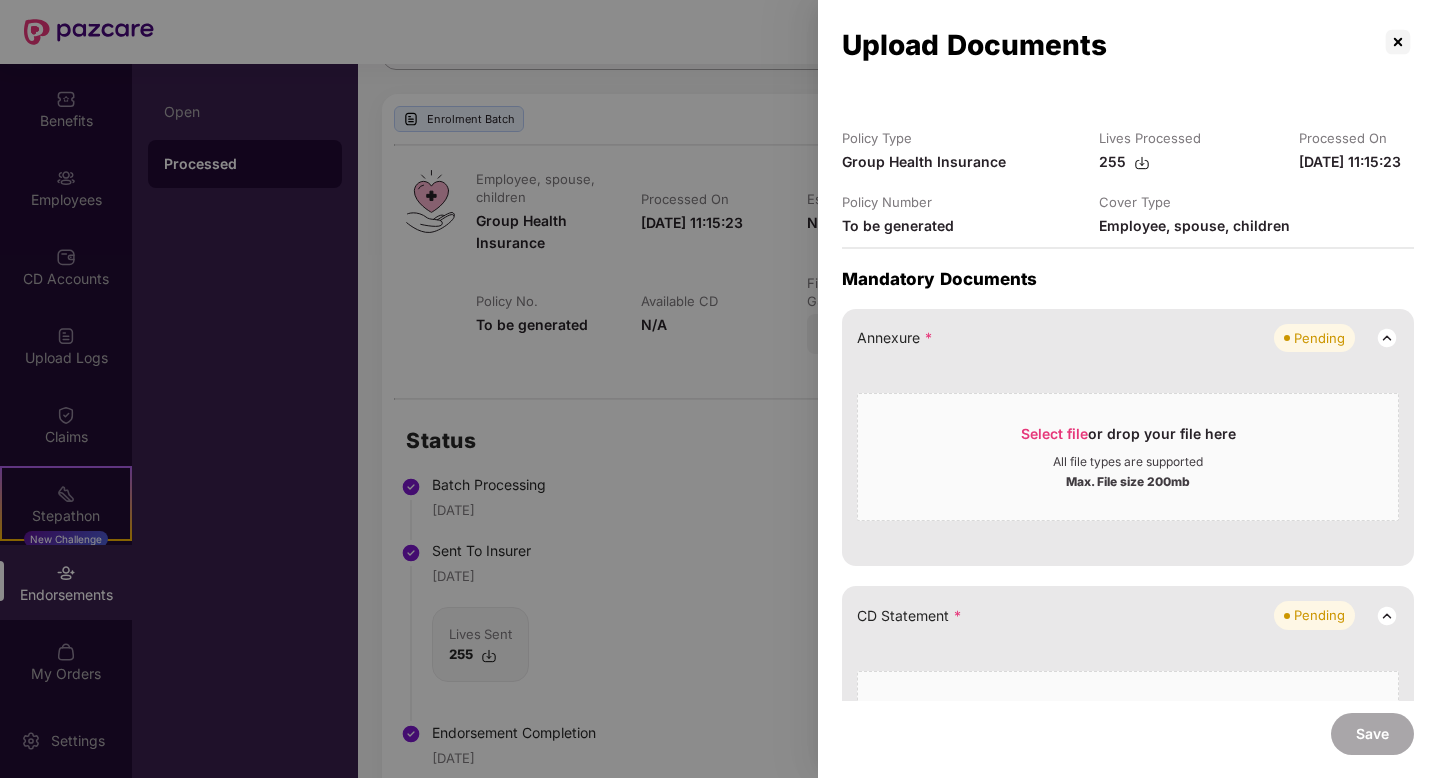 click at bounding box center [719, 389] 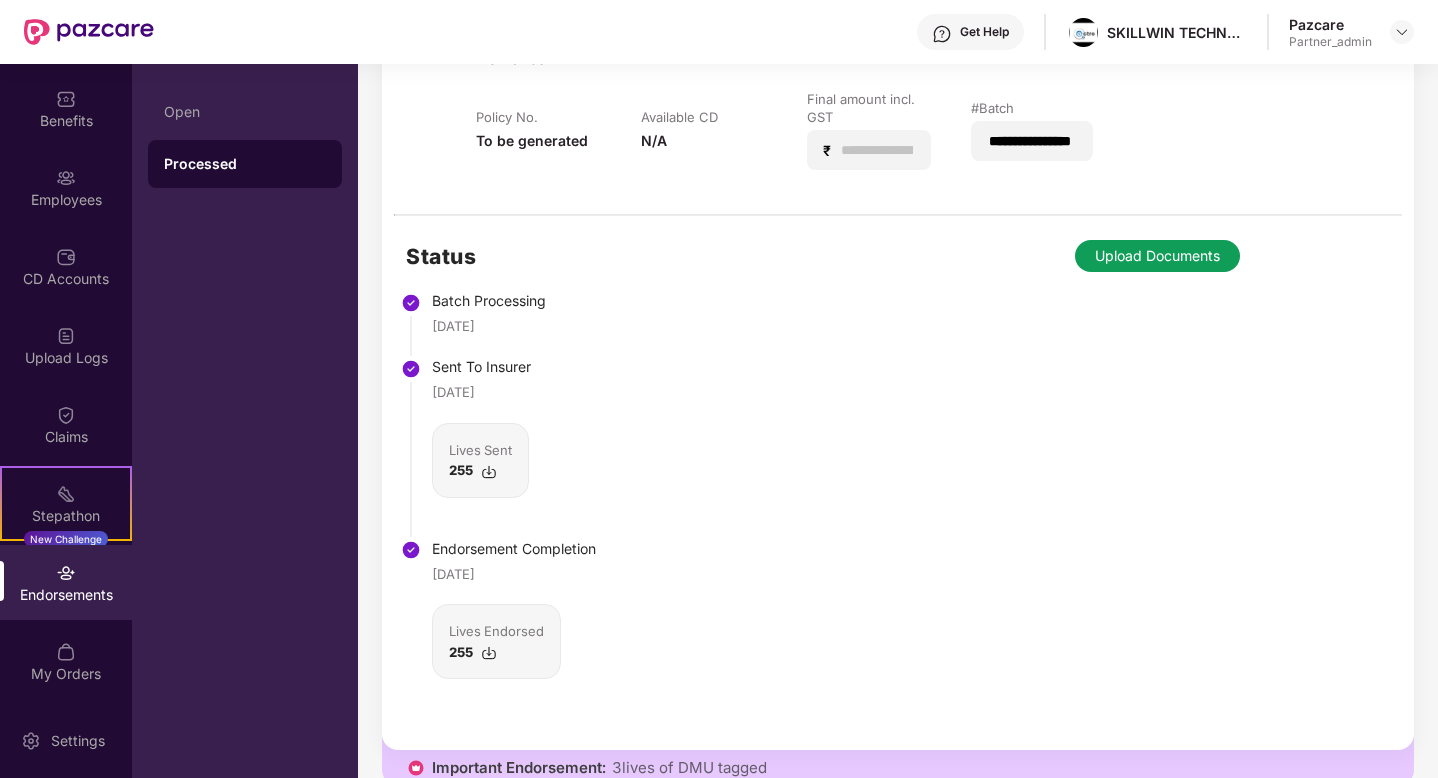 scroll, scrollTop: 412, scrollLeft: 0, axis: vertical 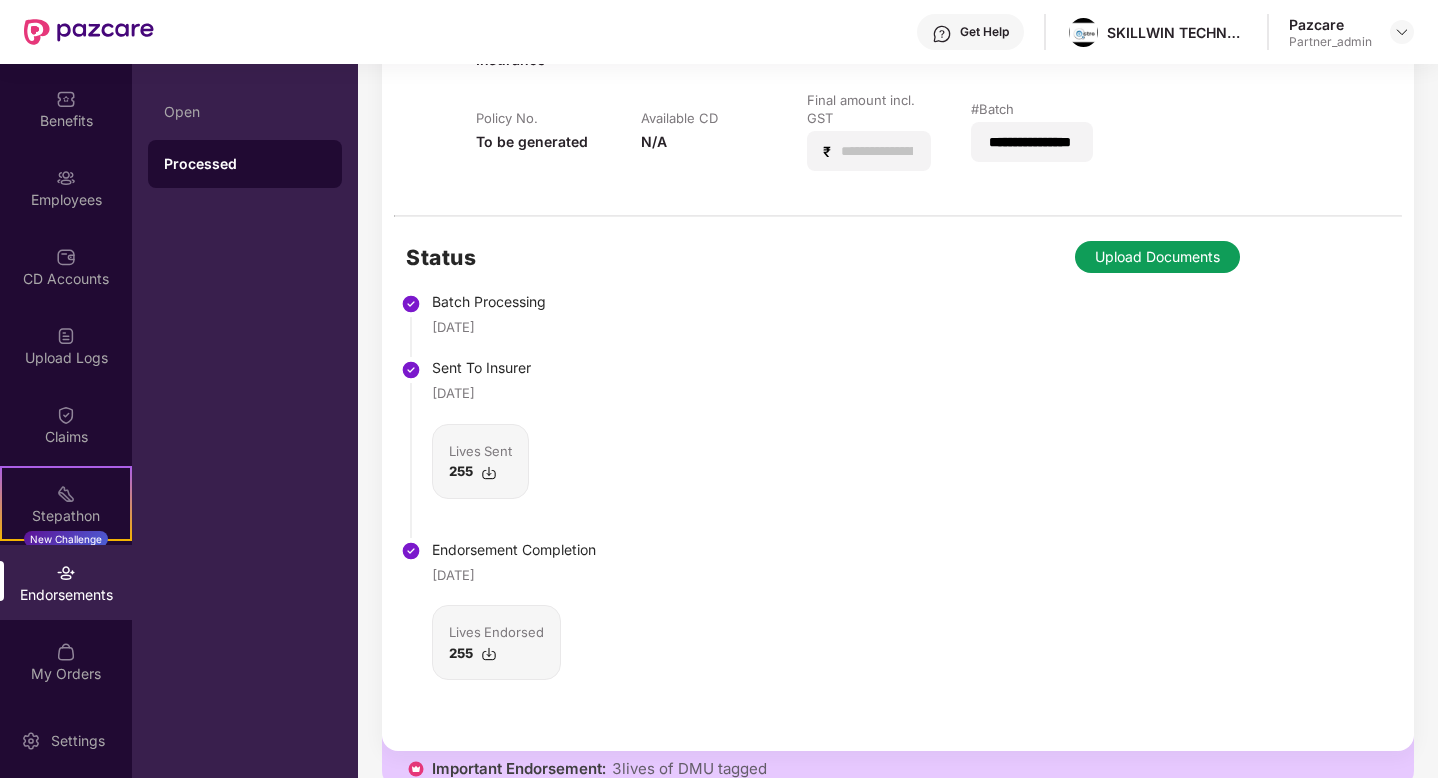 click on "Upload Documents" at bounding box center [1157, 257] 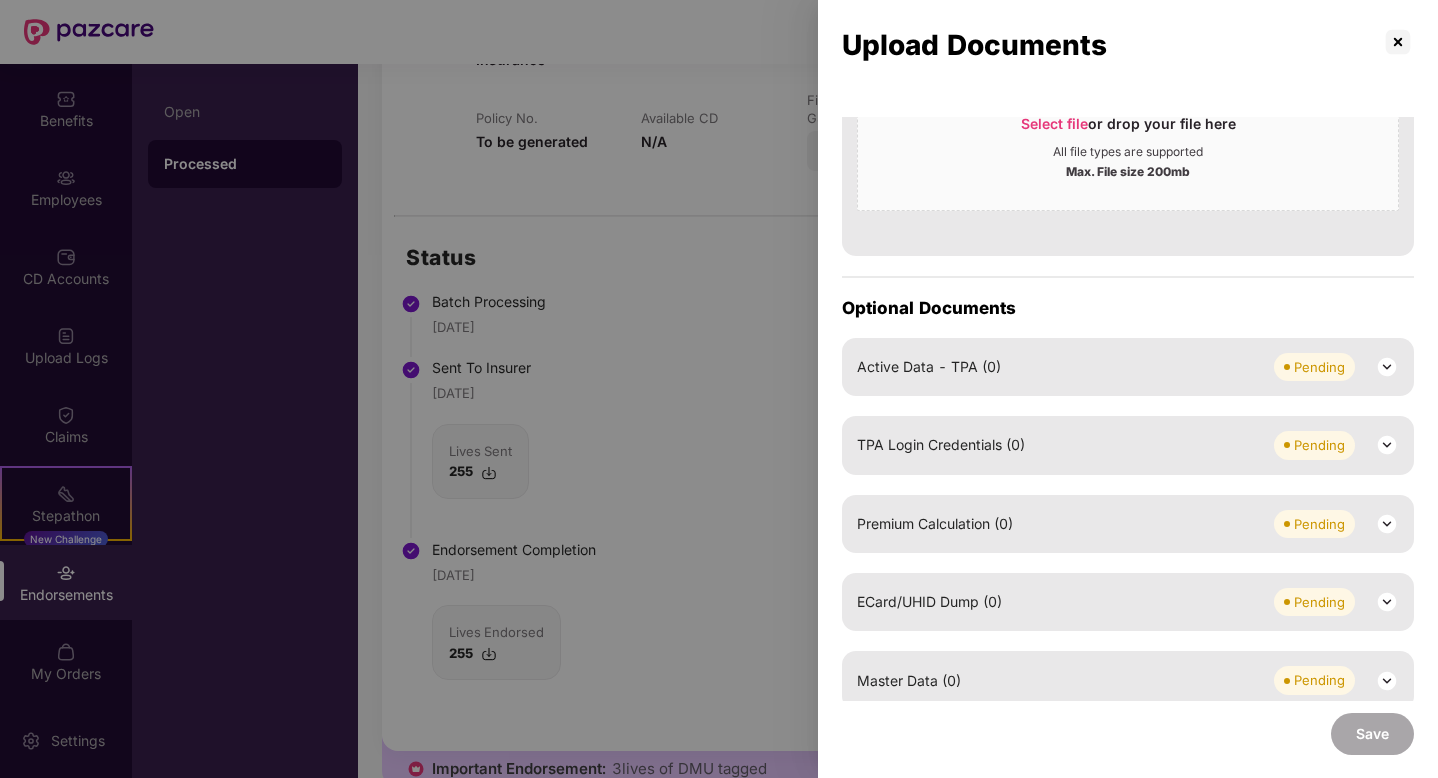 scroll, scrollTop: 1183, scrollLeft: 0, axis: vertical 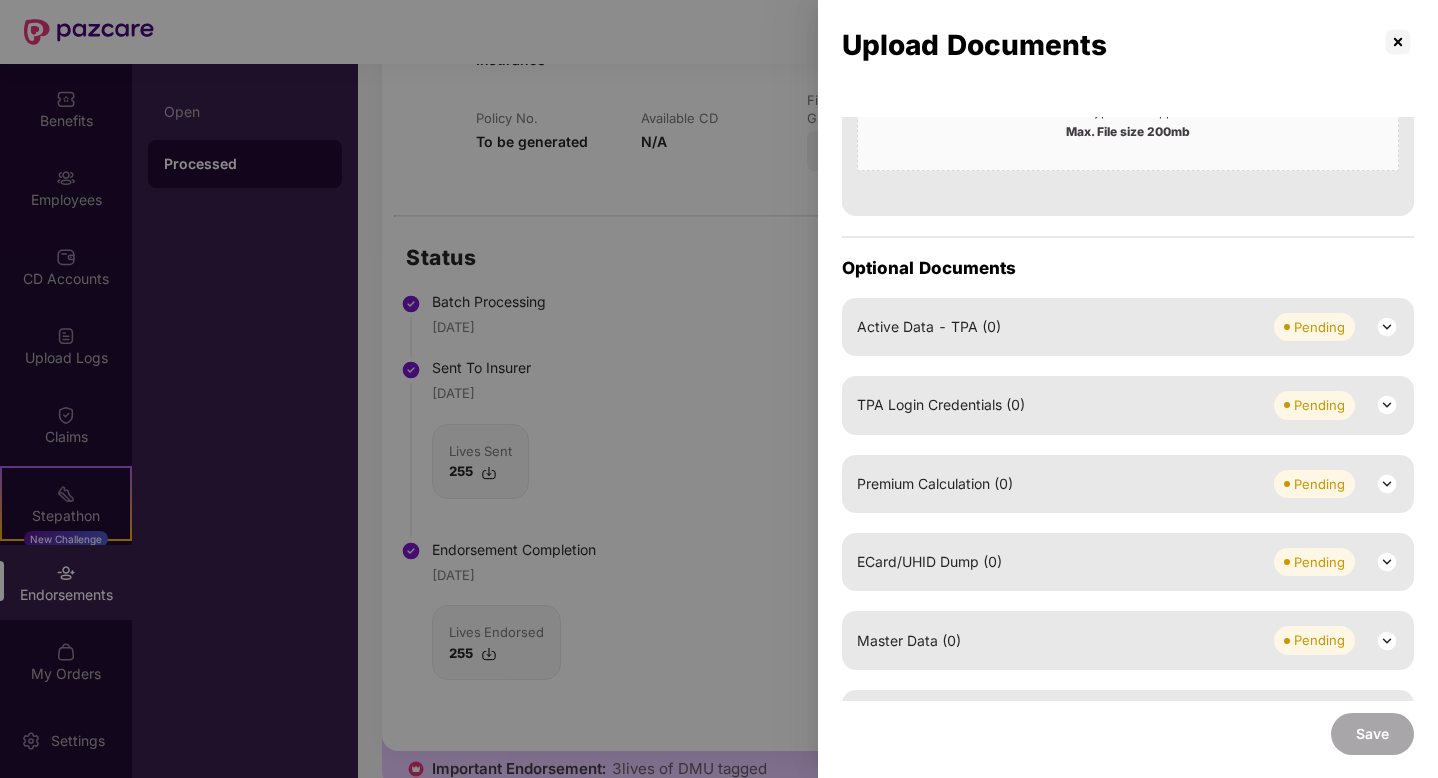 click on "Active Data - TPA     (0) Pending" at bounding box center (1128, 327) 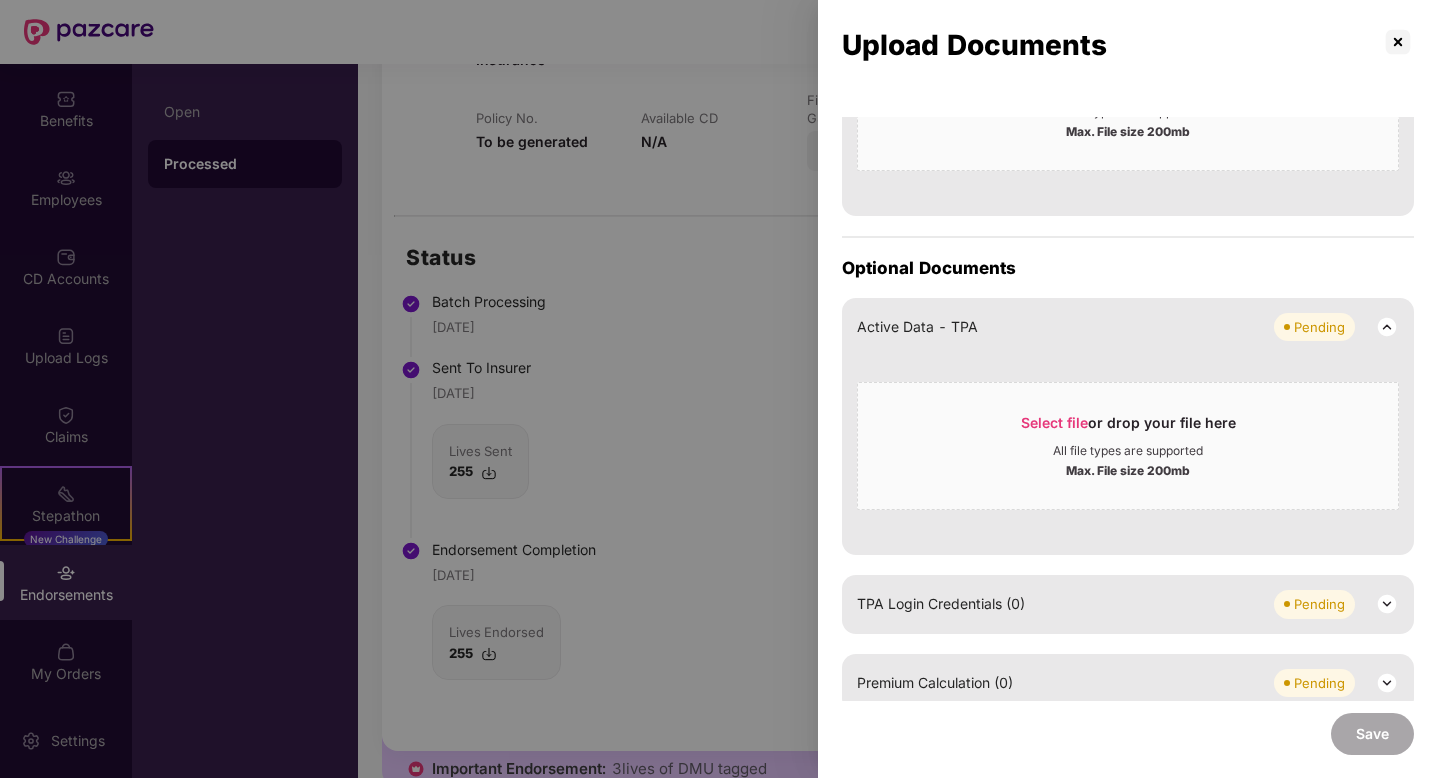 click on "Active Data - TPA     Pending" at bounding box center (1128, 327) 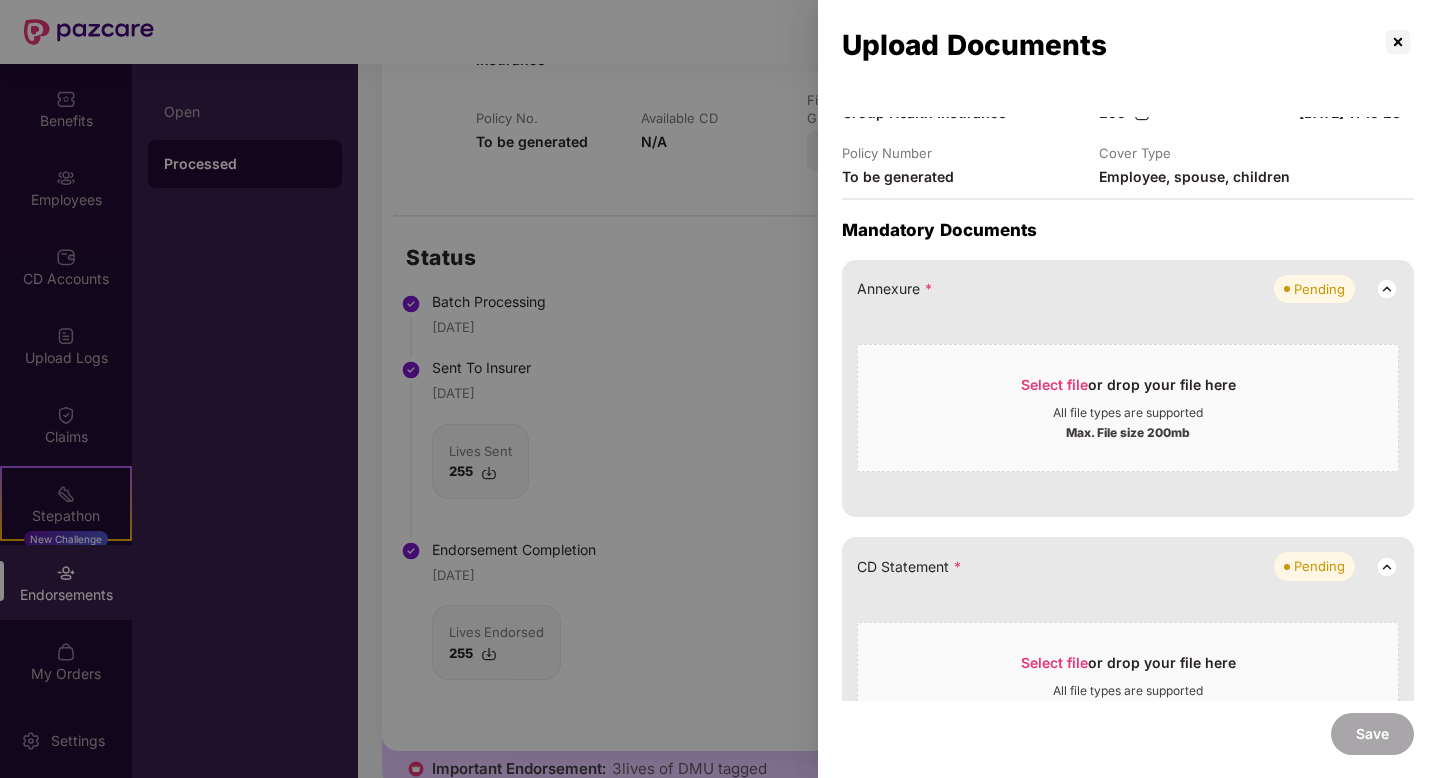scroll, scrollTop: 0, scrollLeft: 0, axis: both 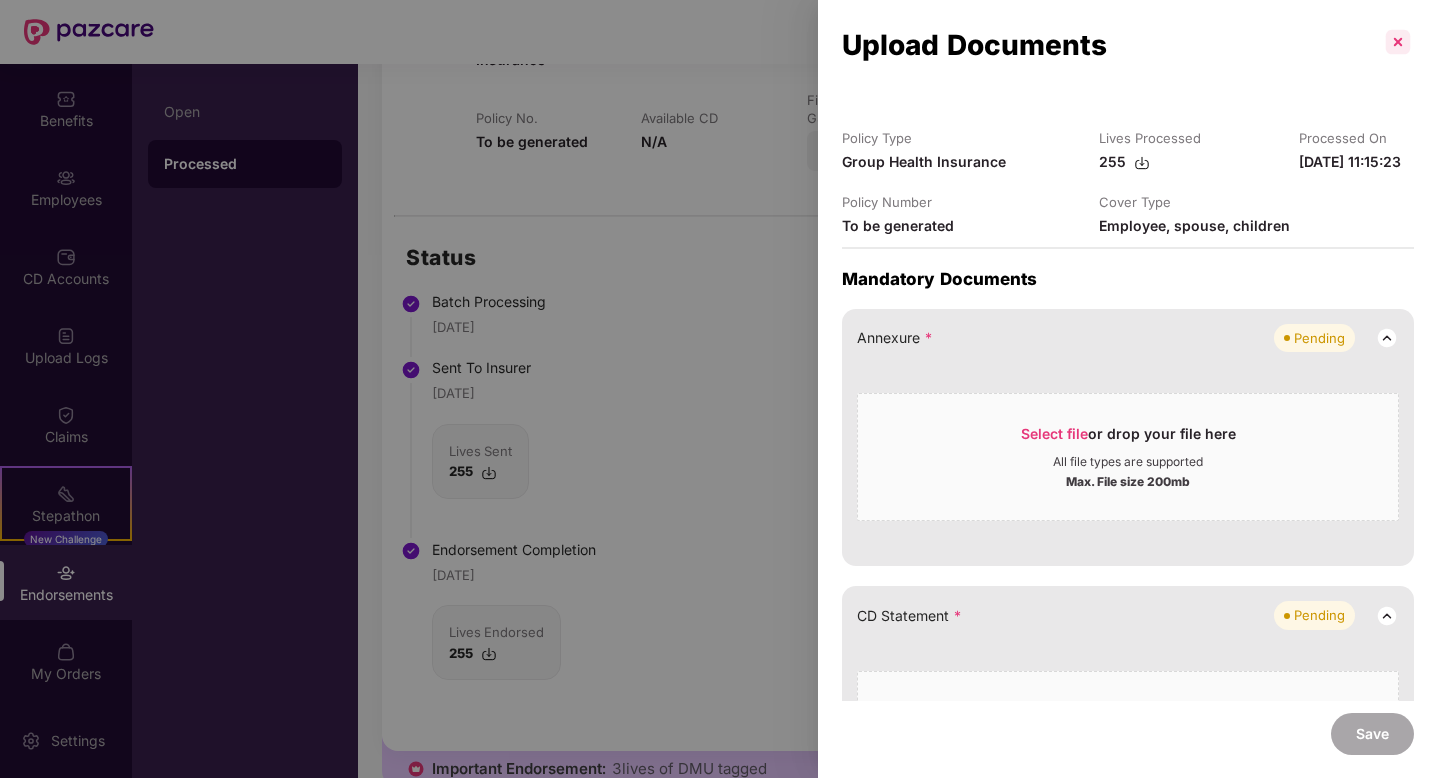click at bounding box center [1398, 42] 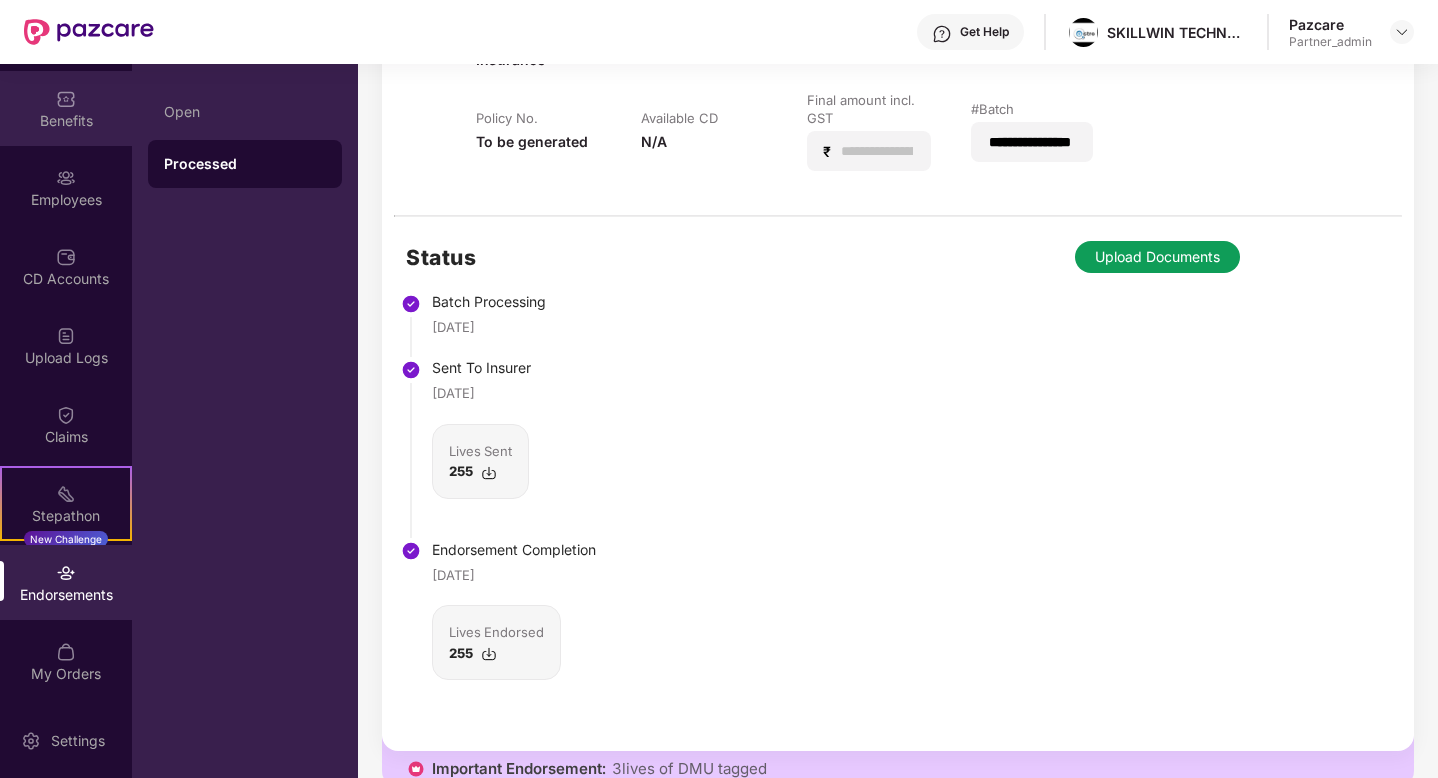 click on "Benefits" at bounding box center [66, 108] 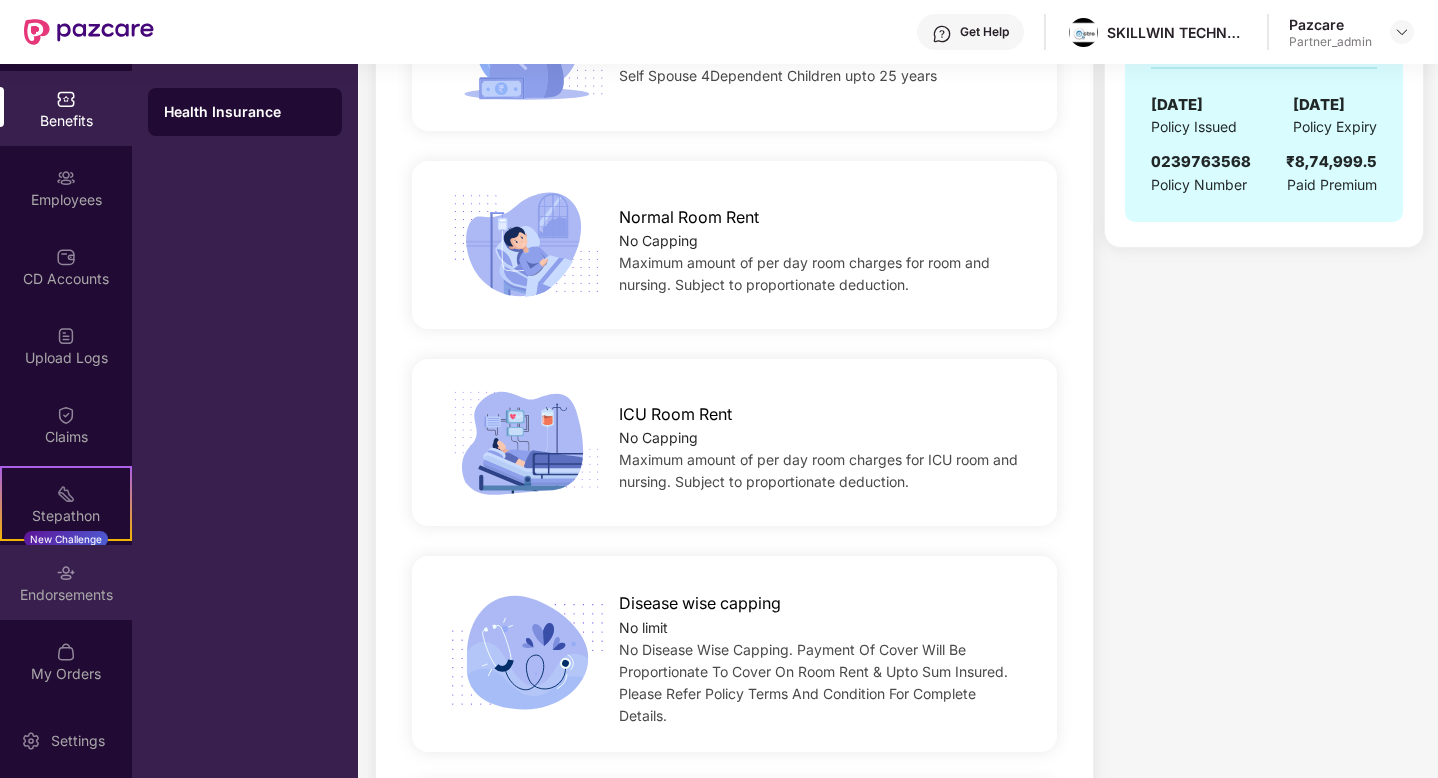 scroll, scrollTop: 522, scrollLeft: 0, axis: vertical 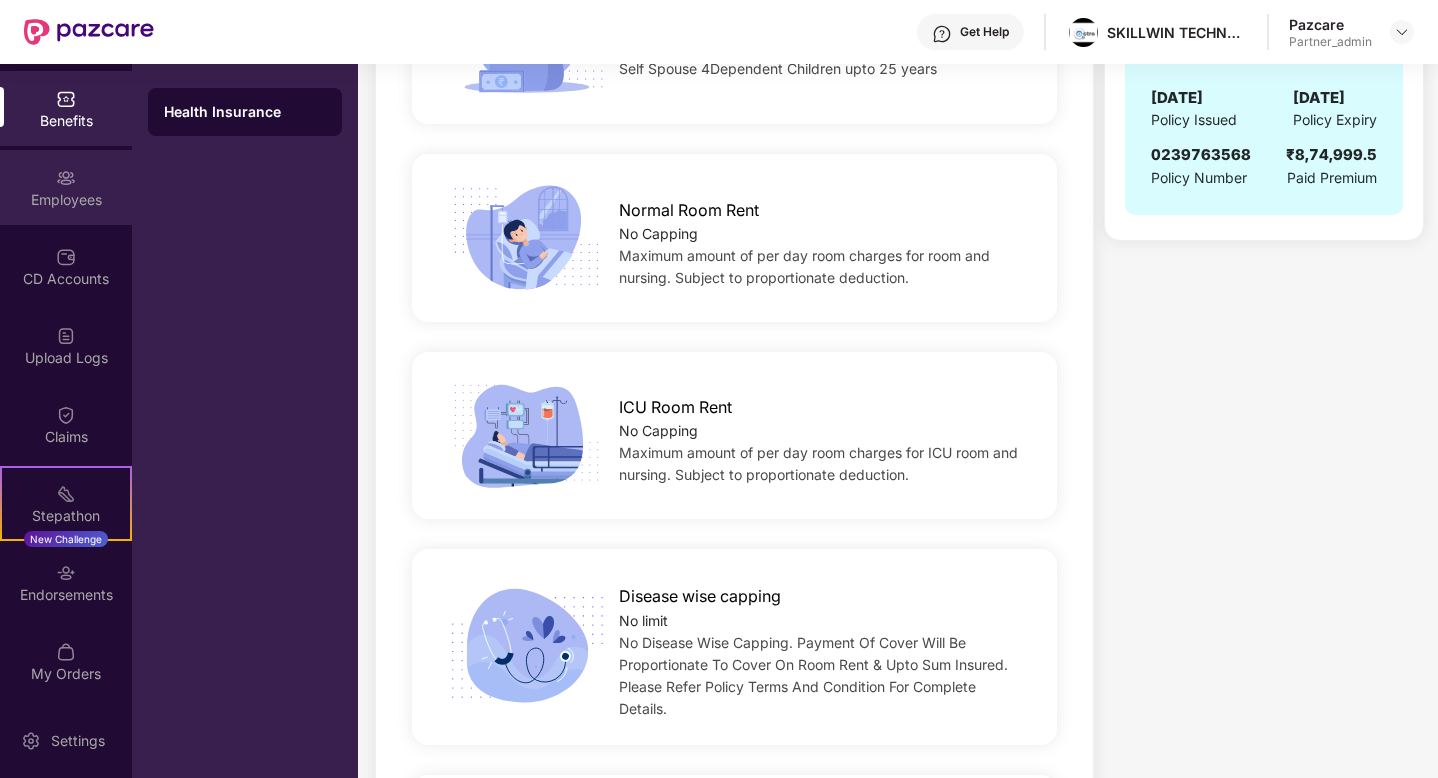 click on "Employees" at bounding box center (66, 200) 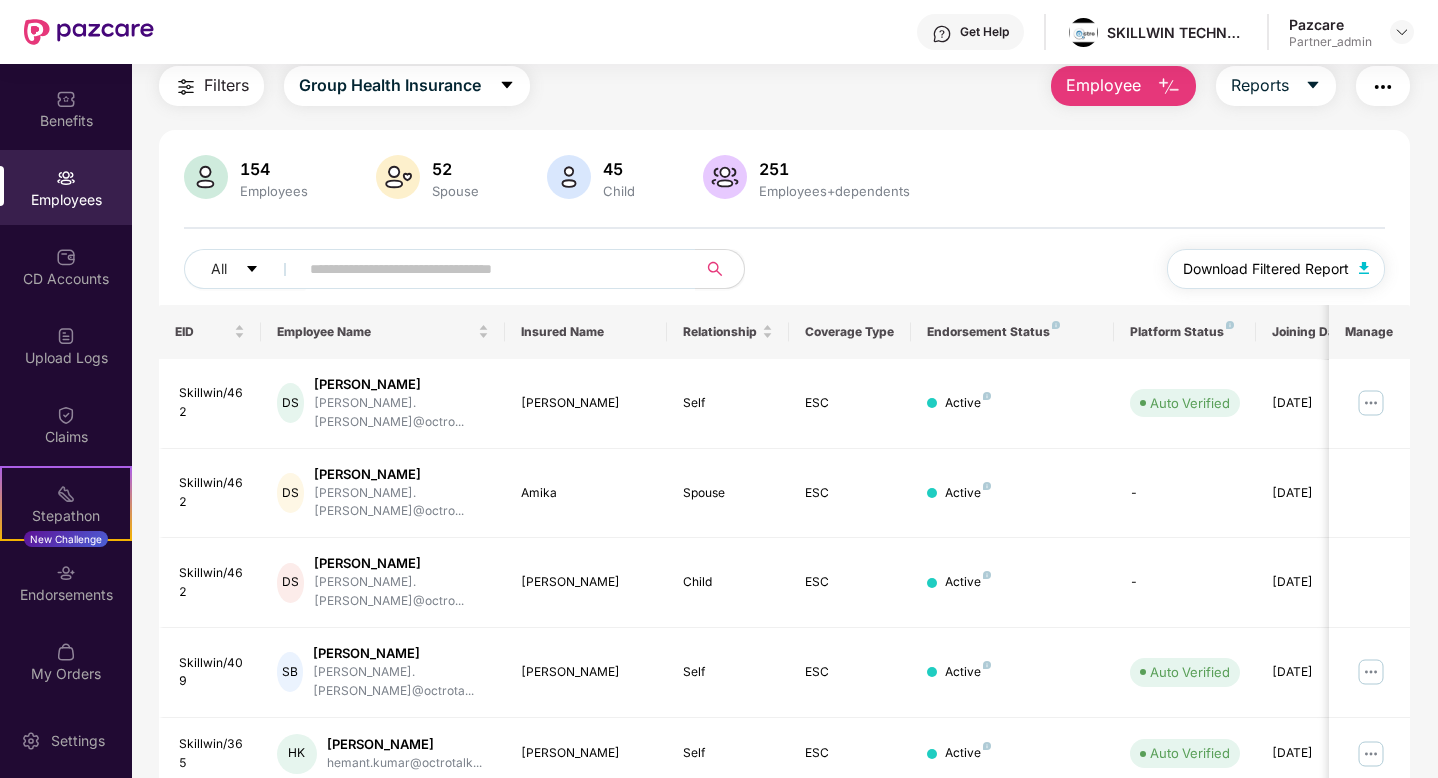 scroll, scrollTop: 0, scrollLeft: 0, axis: both 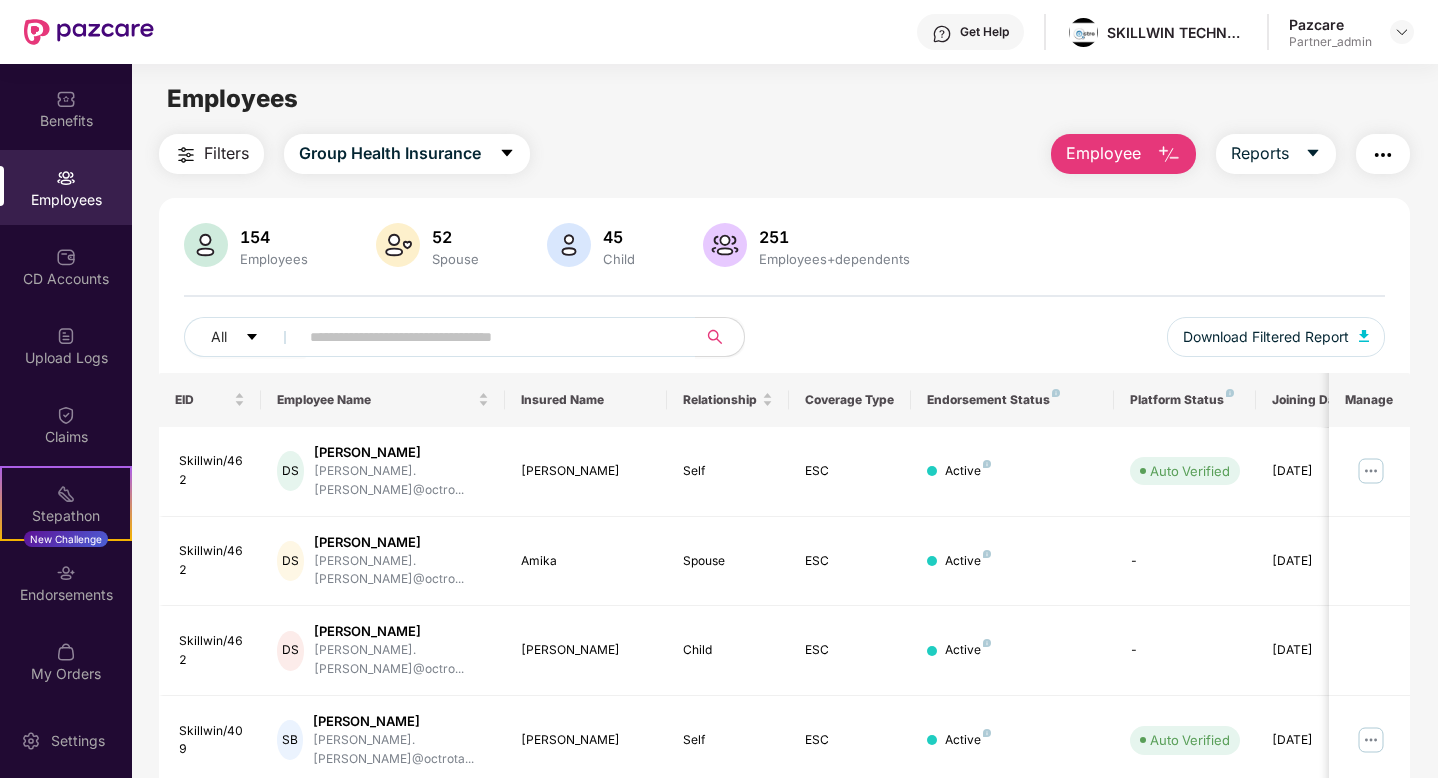 click at bounding box center [1383, 155] 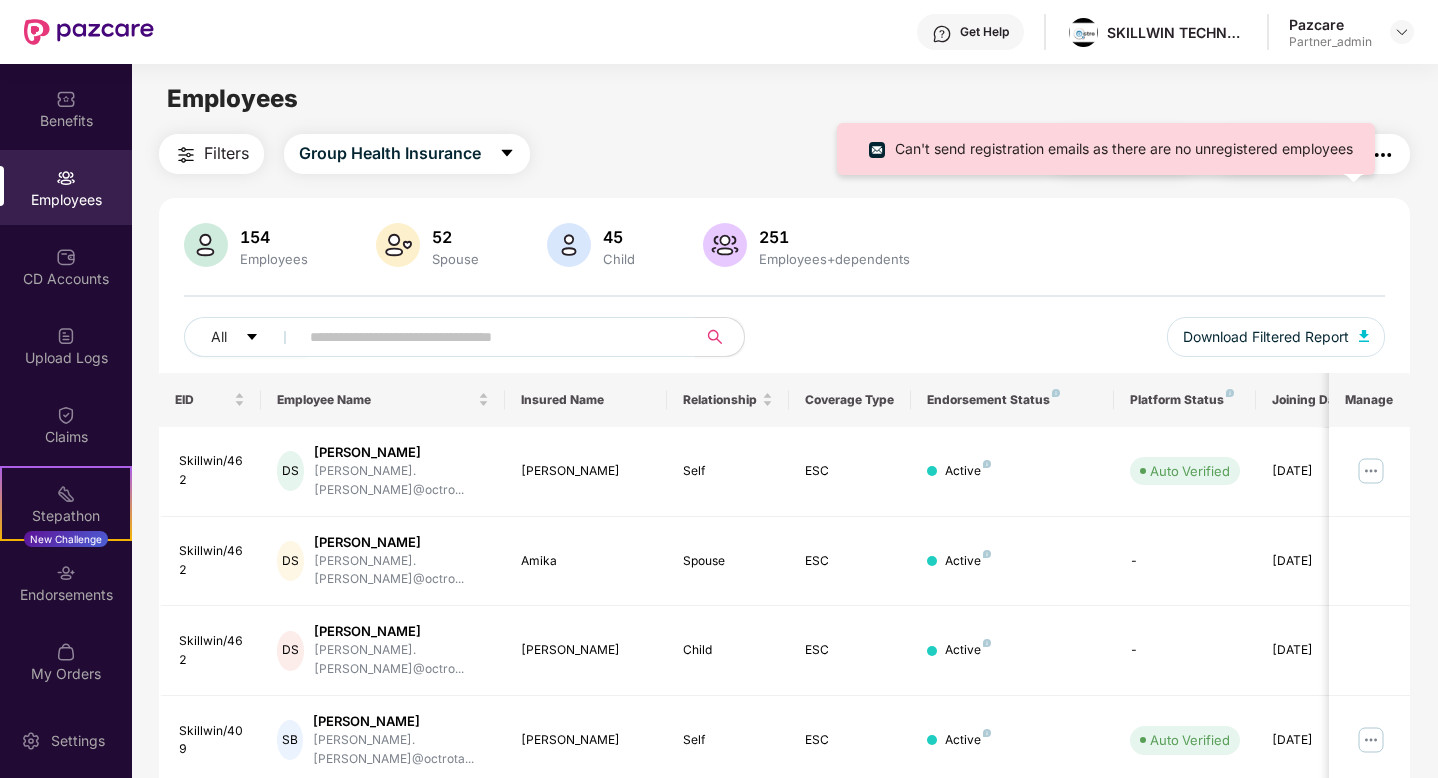 click on "Employees" at bounding box center (784, 99) 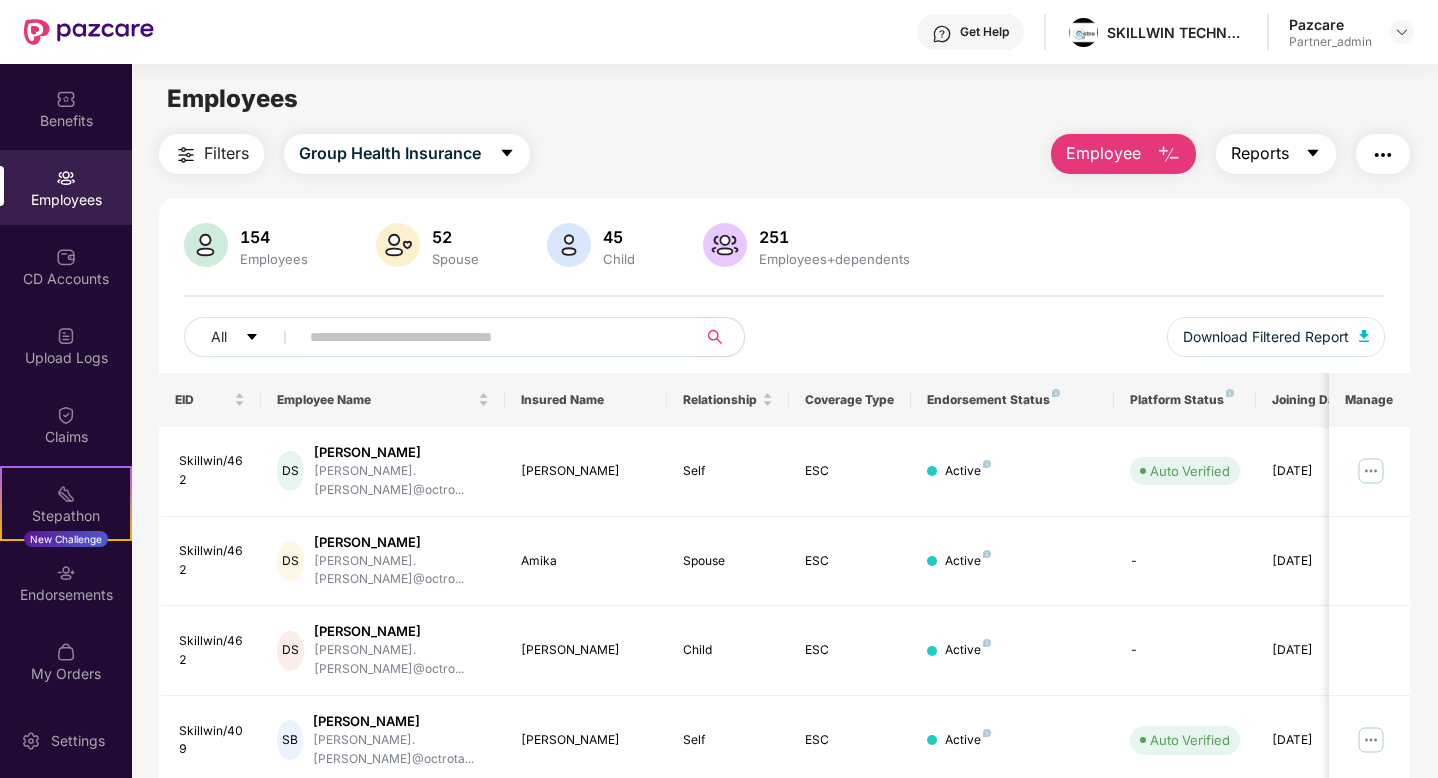 click on "Reports" at bounding box center (1260, 153) 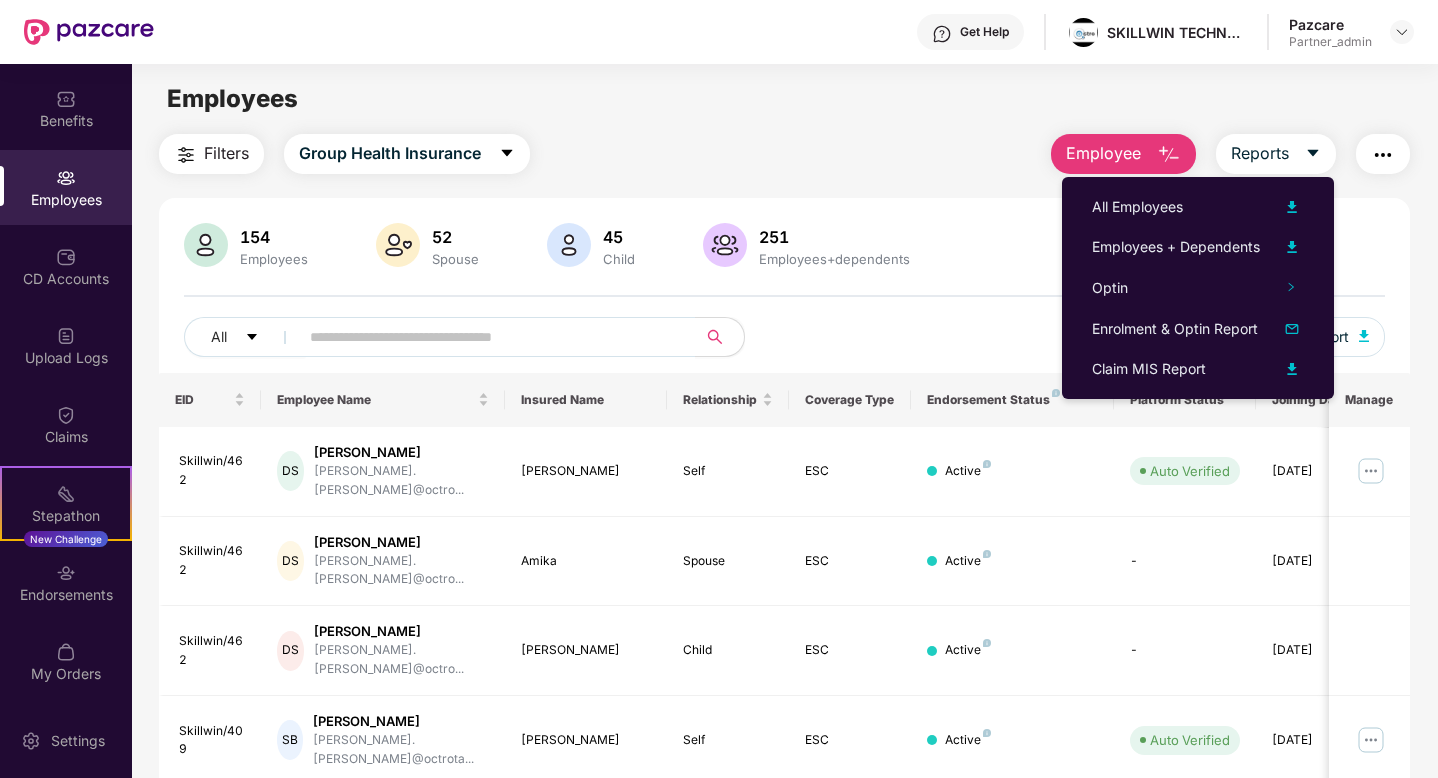 click on "154 Employees 52 Spouse 45 Child 251 Employees+dependents All Download Filtered Report EID Employee Name Insured Name Relationship Coverage Type Endorsement Status Platform Status Joining Date Manage                   Skillwin/462 DS Dharmender Singh   dharmender.singh@octro... Dharmender Singh Self ESC Active Auto Verified 24 May 2025 Skillwin/462 DS Dharmender Singh   dharmender.singh@octro... Amika  Spouse ESC Active - 24 May 2025 Skillwin/462 DS Dharmender Singh   dharmender.singh@octro... Agastya Singh Tomar Child ESC Active - 24 May 2025 Skillwin/409 SB Shashank Bisht   shashank.bisht@octrota... Shashank Bisht Self ESC Active Auto Verified 22 May 2025 Skillwin/365 HK Hemant Kumar   hemant.kumar@octrotalk... Hemant Kumar Self ESC Active Auto Verified 20 May 2025 Skillwin/365 HK Hemant Kumar   hemant.kumar@octrotalk... Hemant Kumar Spouse ESC Active - 20 May 2025 Skillwin/457 DK Dinesh Kumar   dinesh.kumar@octrotalk... Dinesh Kumar Self ESC Active Auto Verified 08 May 2025 Skillwin/452 NK   Self" at bounding box center [784, 747] 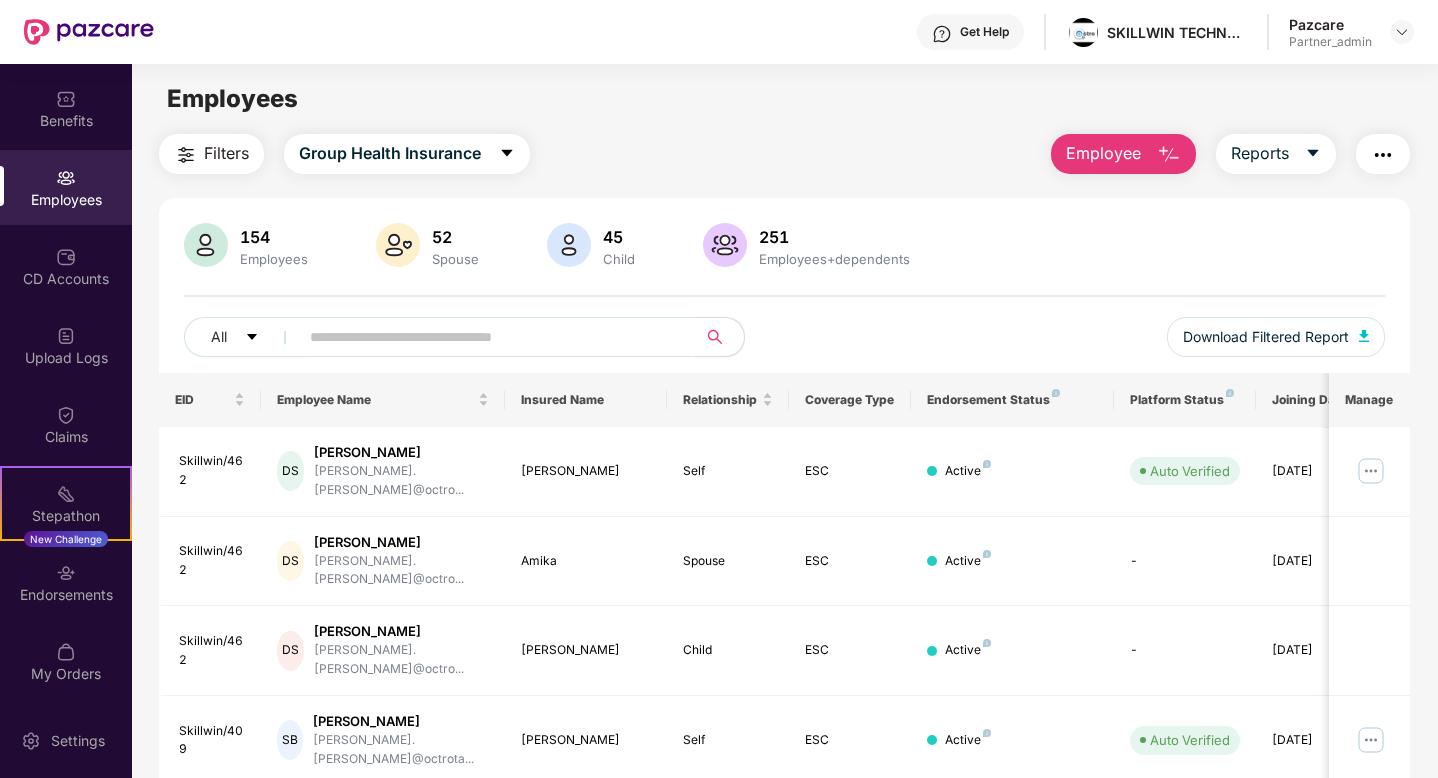 click on "154 Employees 52 Spouse 45 Child 251 Employees+dependents" at bounding box center [784, 247] 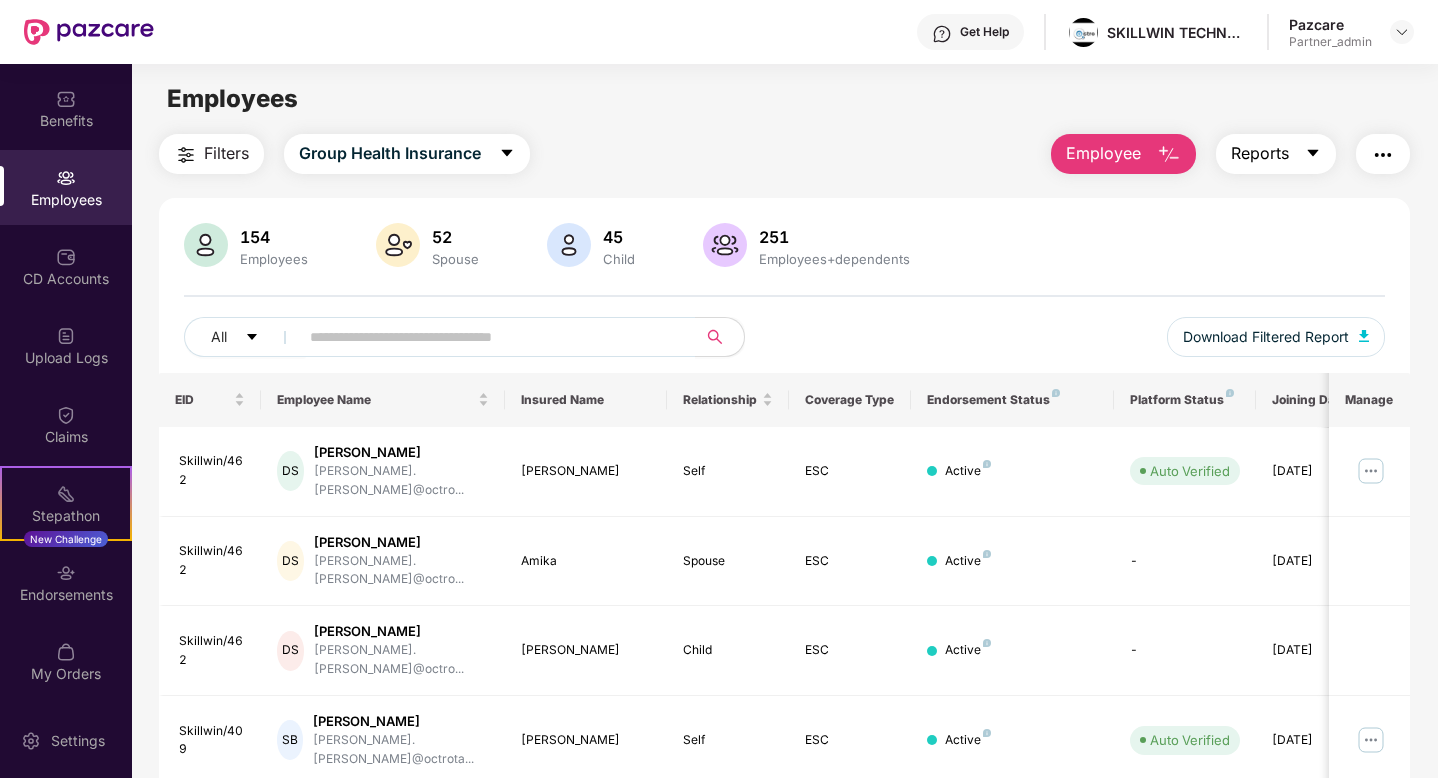 click on "Reports" at bounding box center [1260, 153] 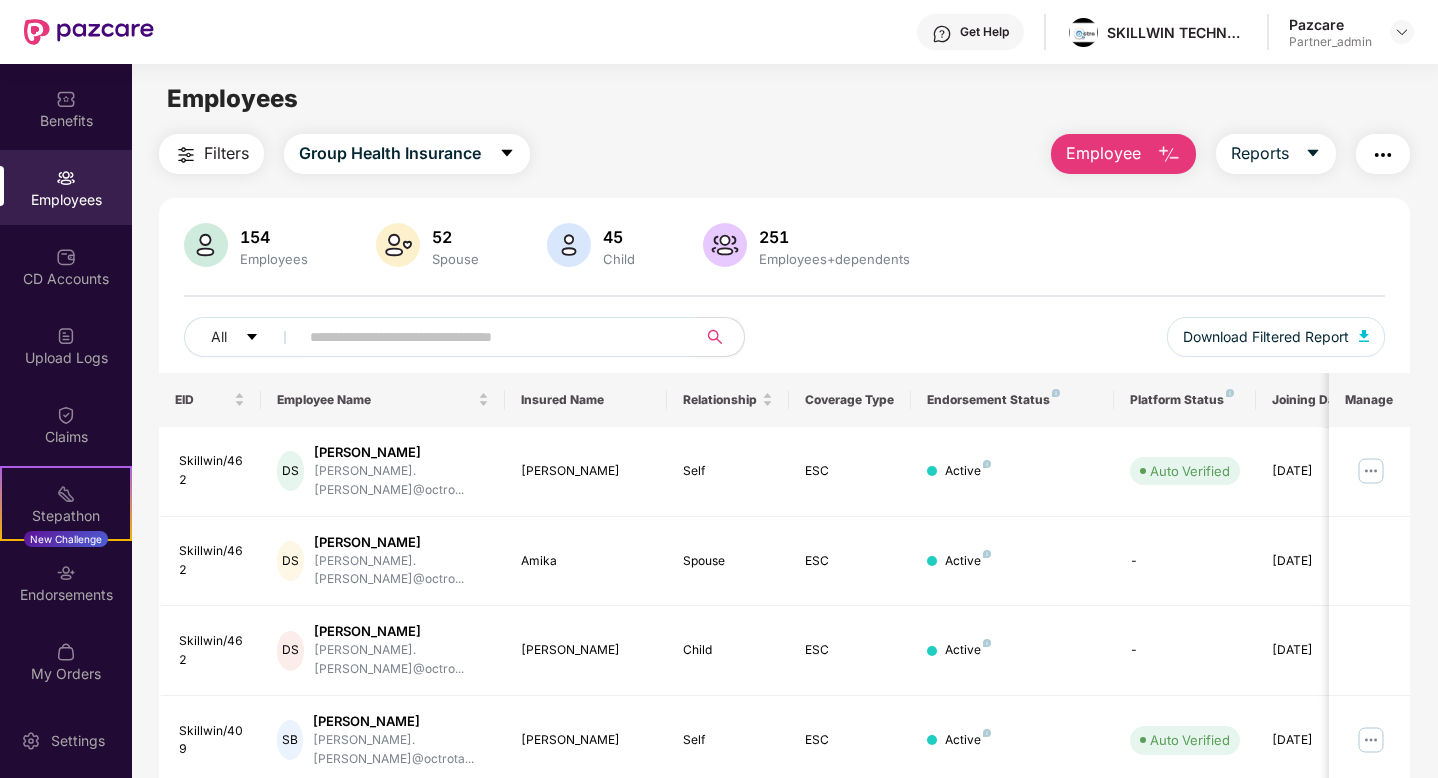 click on "Filters Group Health Insurance Employee  Reports" at bounding box center (784, 154) 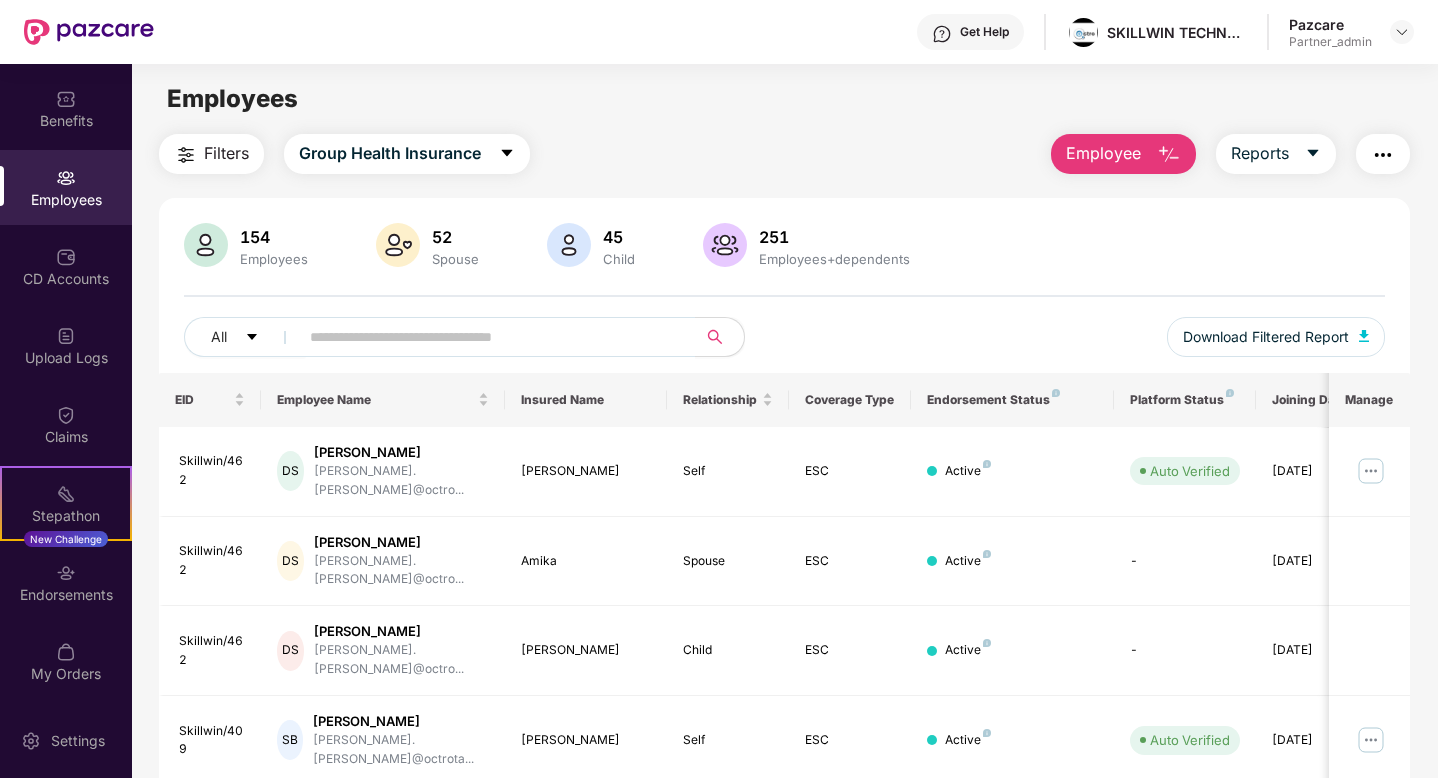 click on "Employee" at bounding box center [1103, 153] 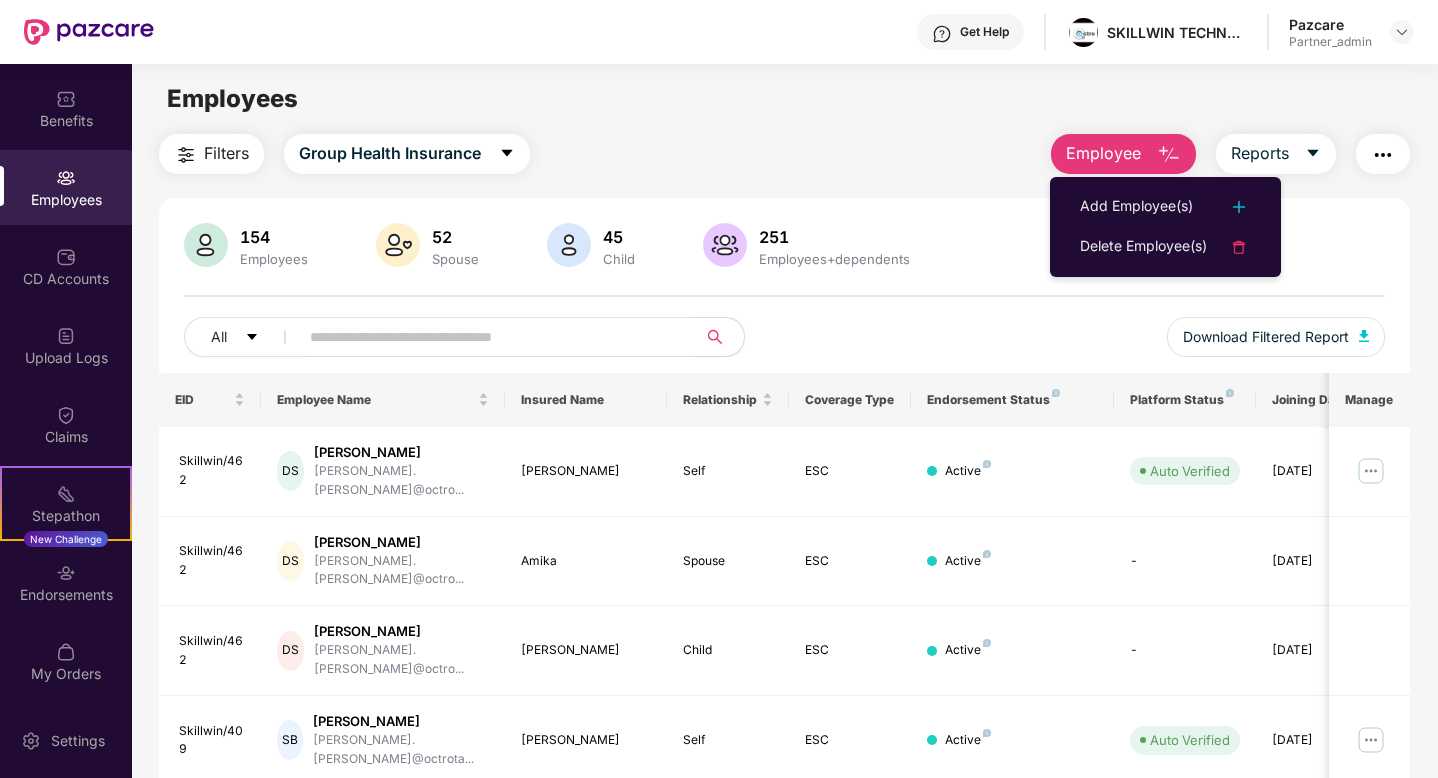 click on "Filters Group Health Insurance Employee  Reports" at bounding box center [784, 154] 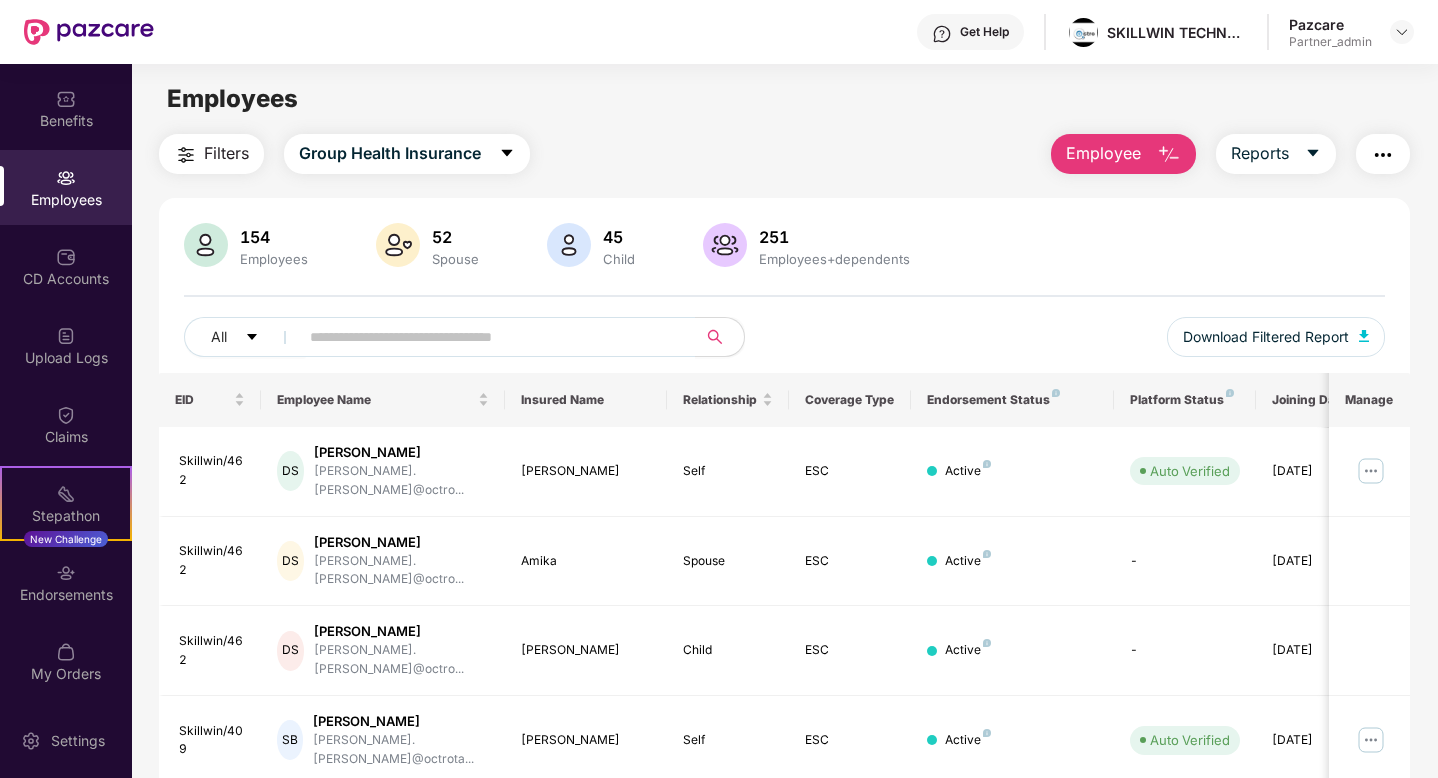 click at bounding box center [1383, 154] 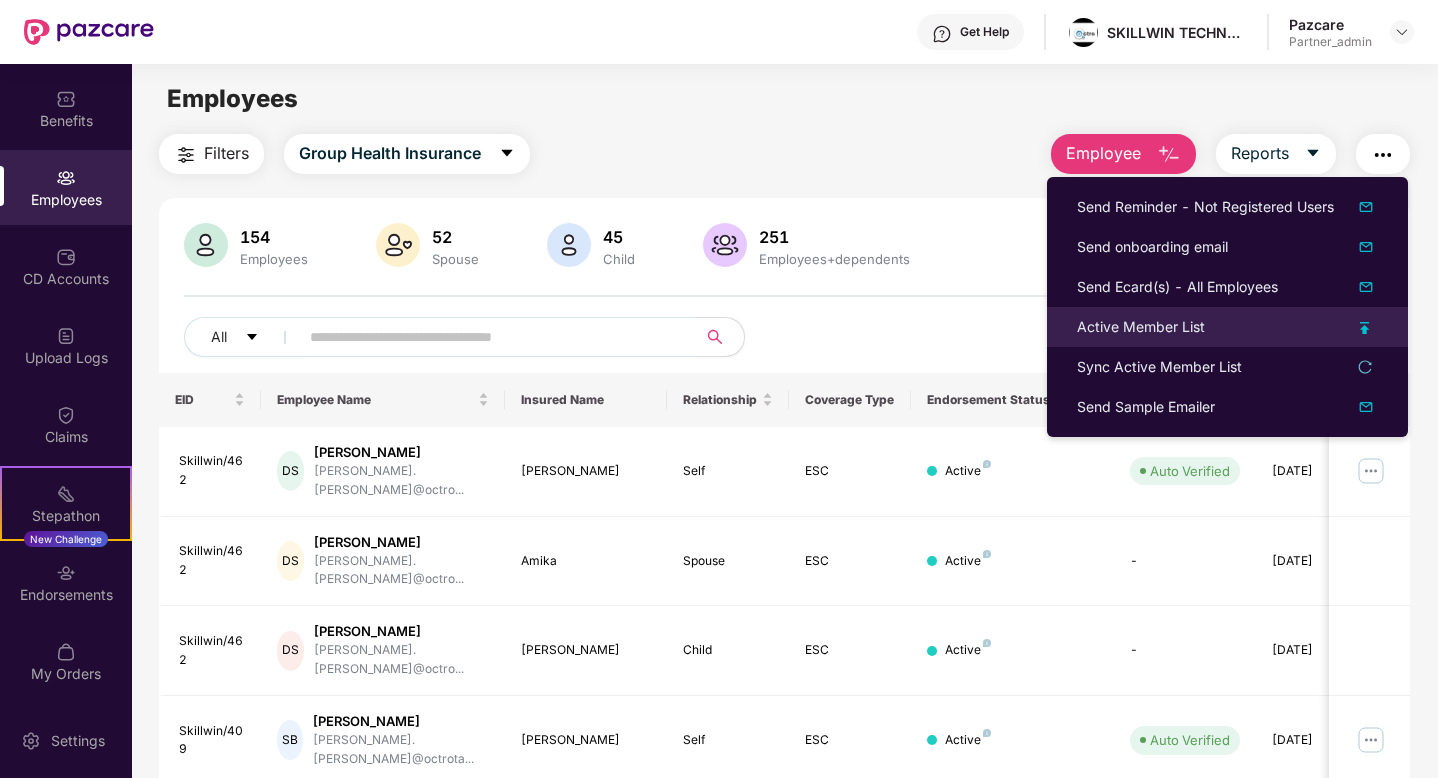 type 